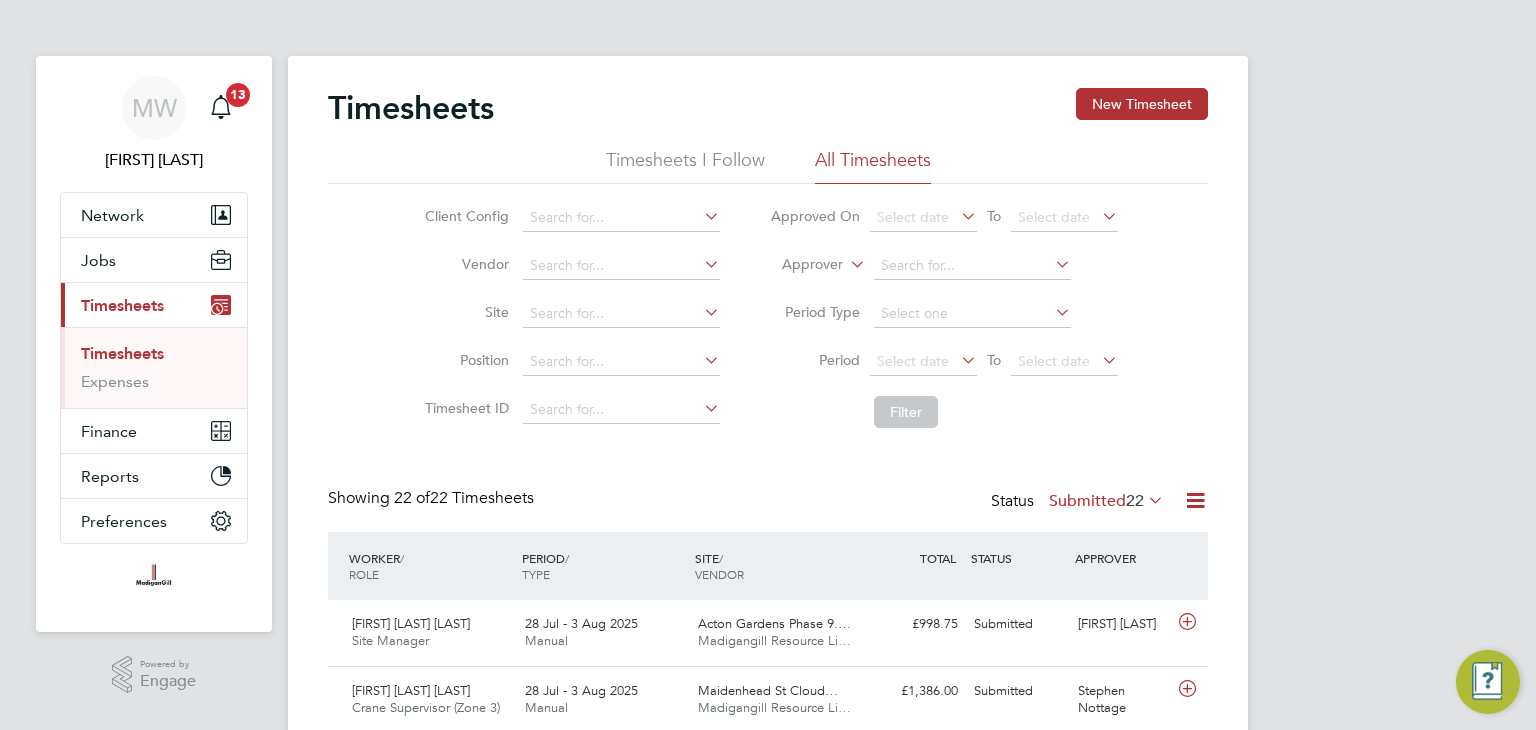scroll, scrollTop: 0, scrollLeft: 0, axis: both 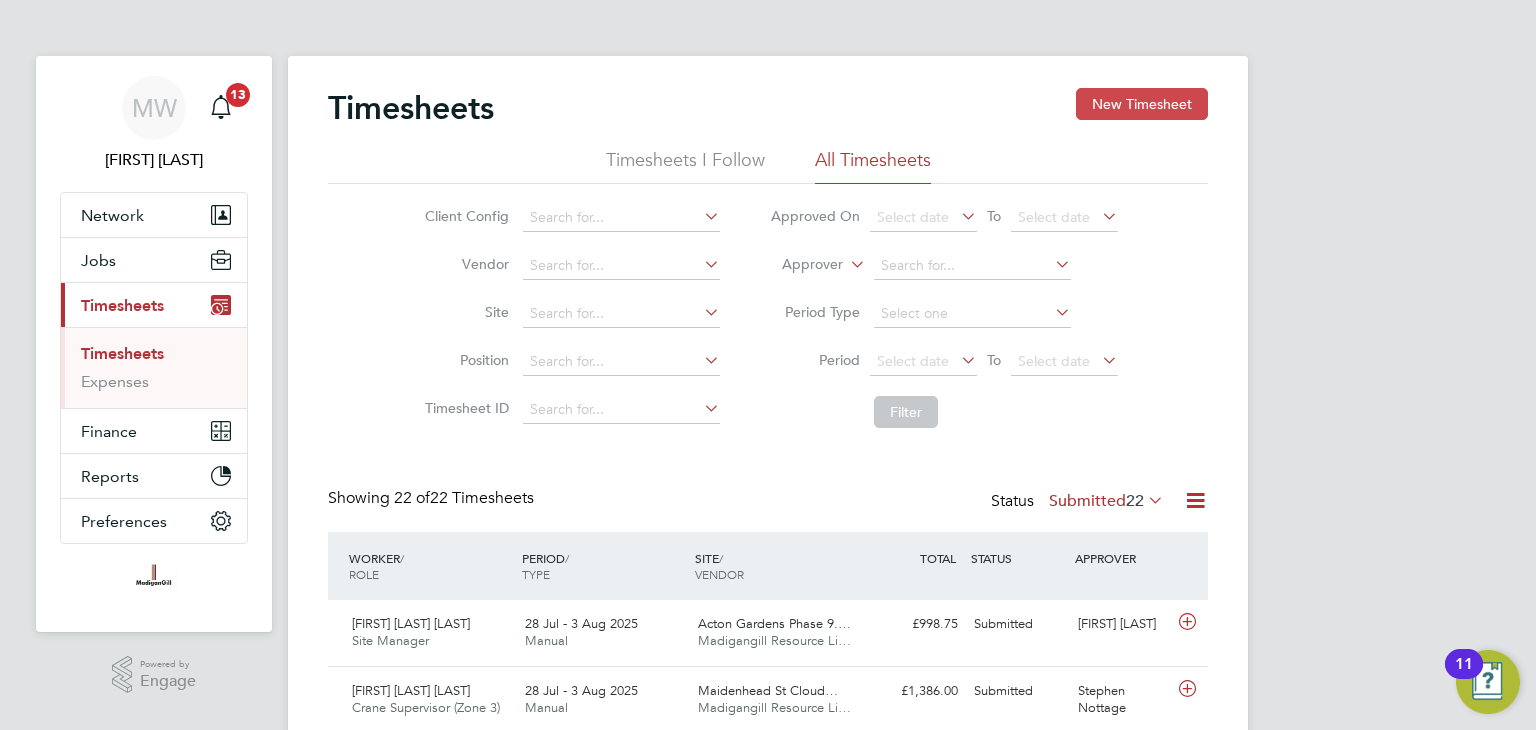 click on "New Timesheet" 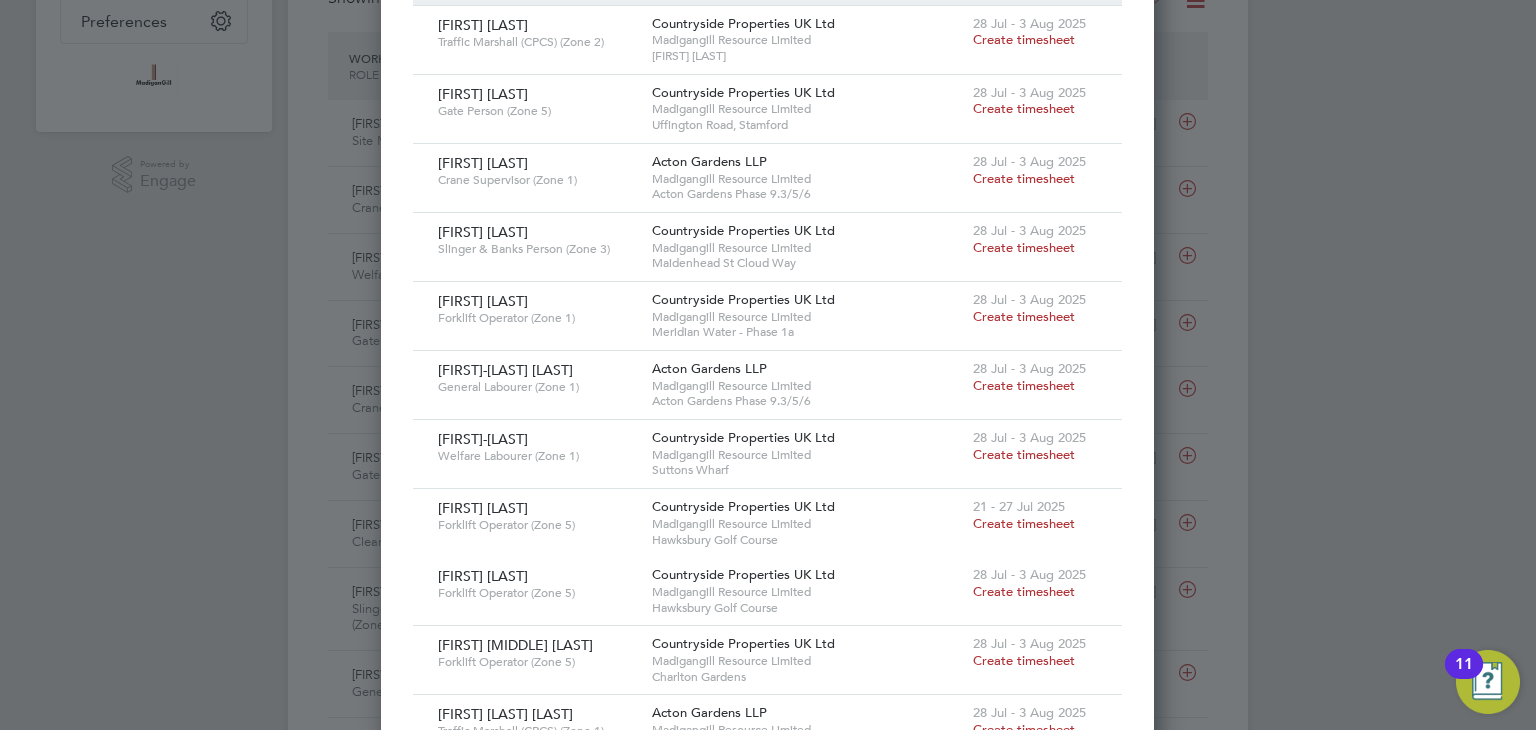 click on "Create timesheet" at bounding box center [1024, 454] 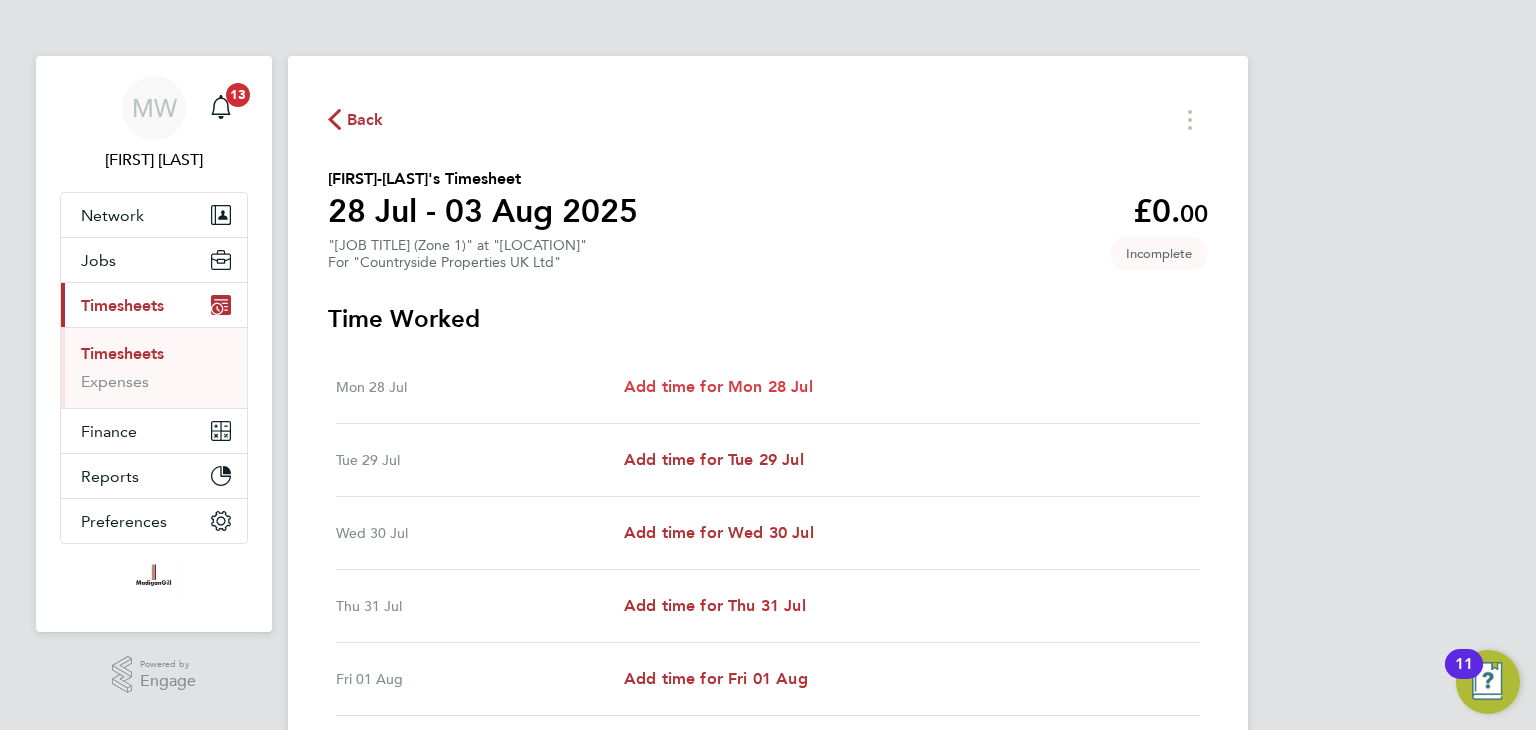 click on "Add time for Mon 28 Jul" at bounding box center [718, 386] 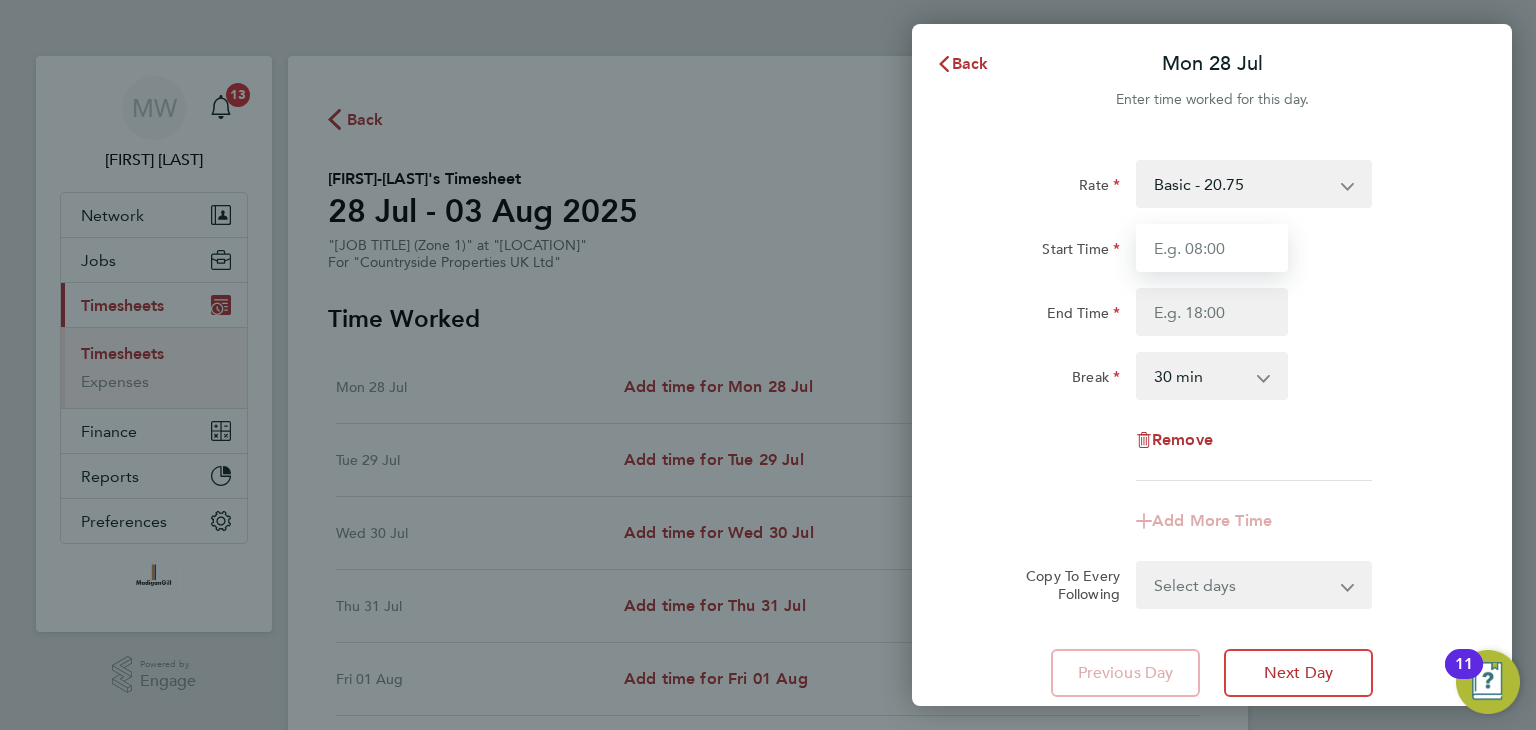 click on "Start Time" at bounding box center (1212, 248) 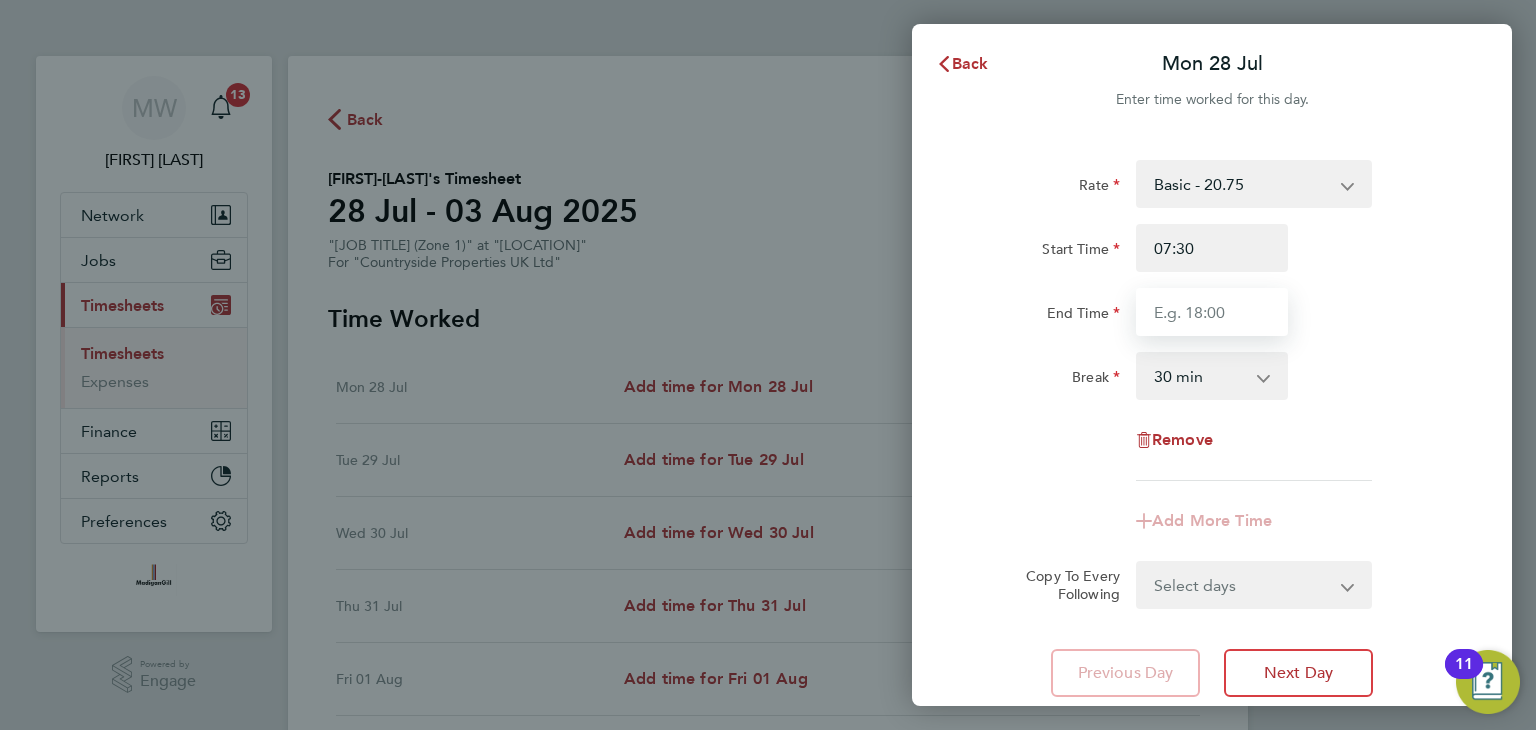 click on "End Time" at bounding box center [1212, 312] 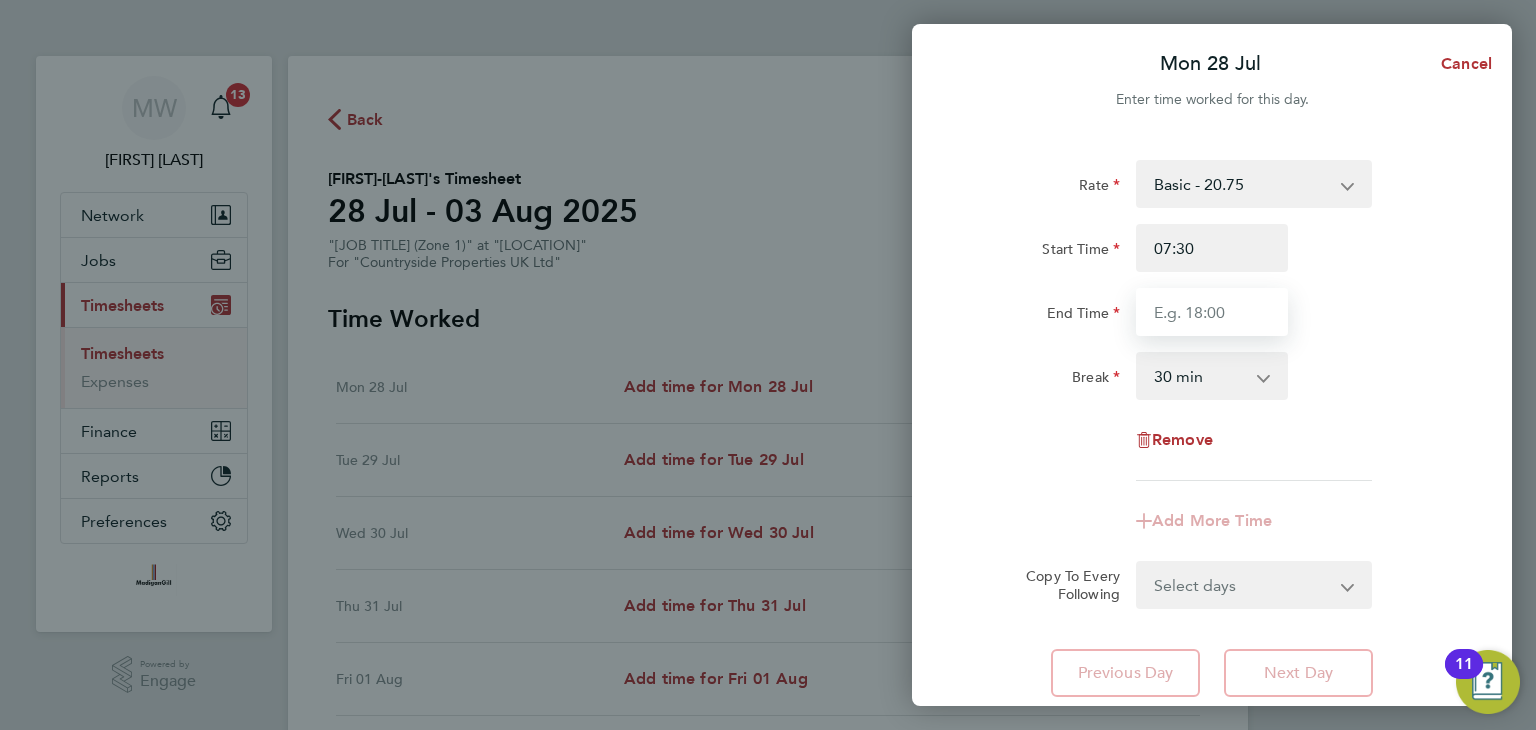 type on "16:30" 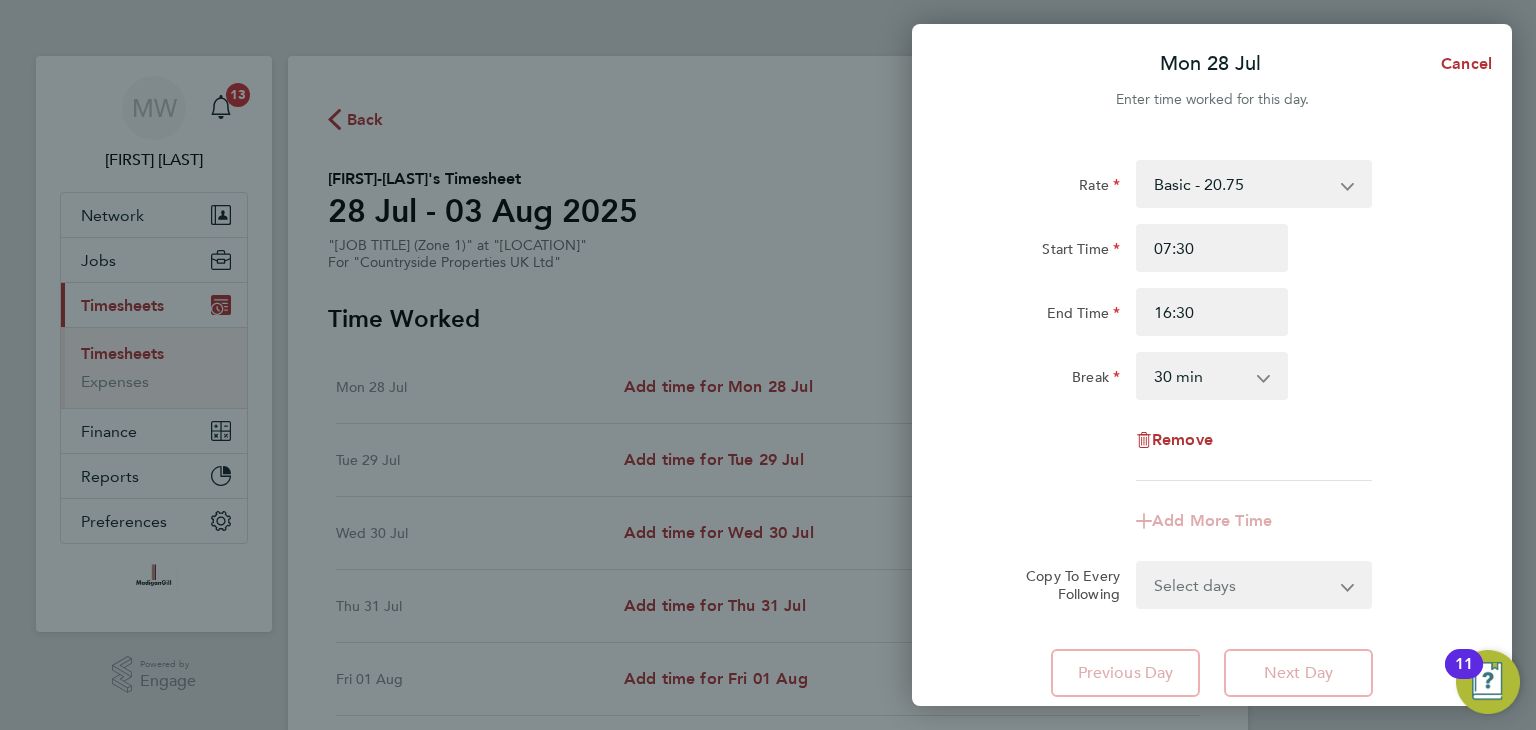 click on "Rate  Basic - 20.75
Start Time 07:30 End Time 16:30 Break  0 min   15 min   30 min   45 min   60 min   75 min   90 min
Remove" 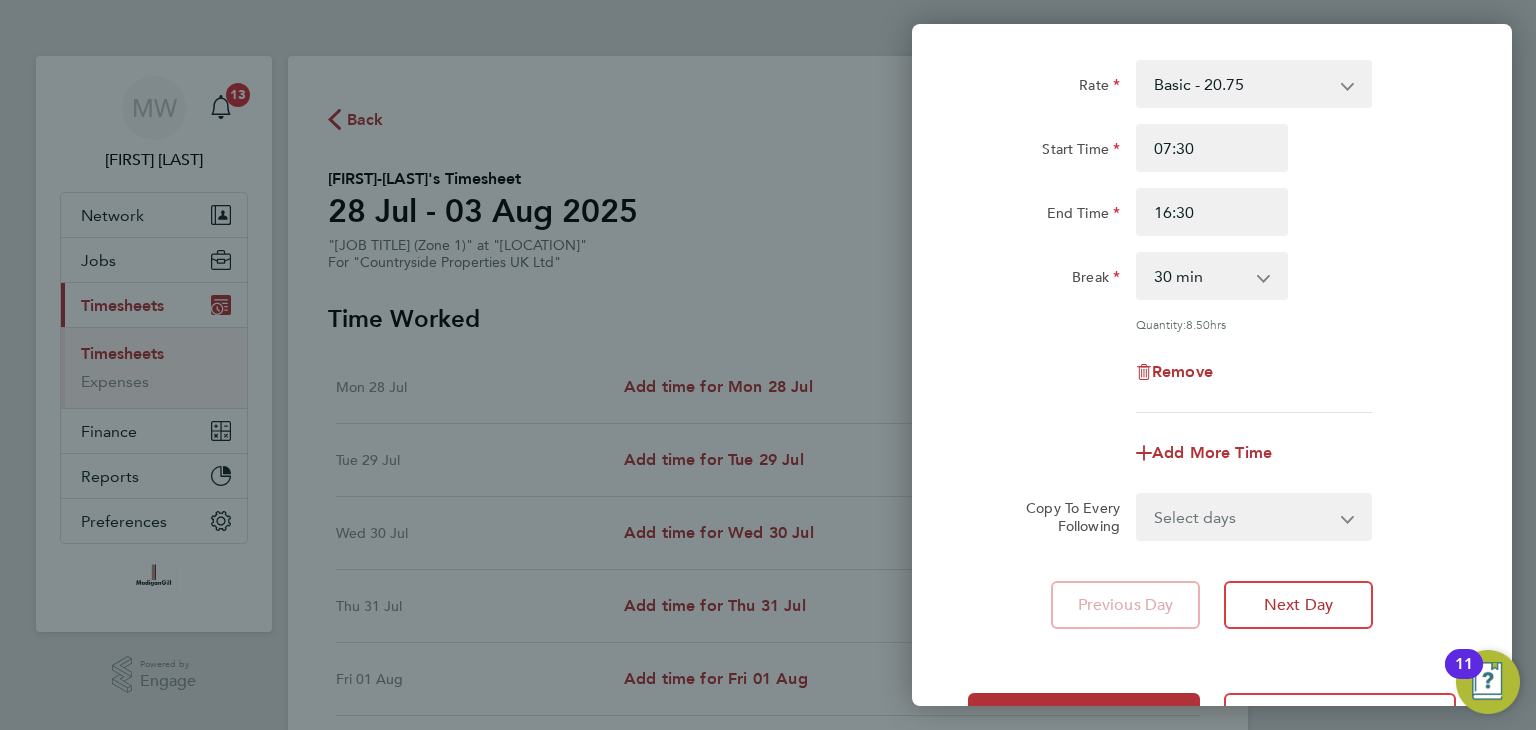 click on "Select days   Day   Weekday (Mon-Fri)   Weekend (Sat-Sun)   Tuesday   Wednesday   Thursday   Friday   Saturday   Sunday" at bounding box center [1243, 517] 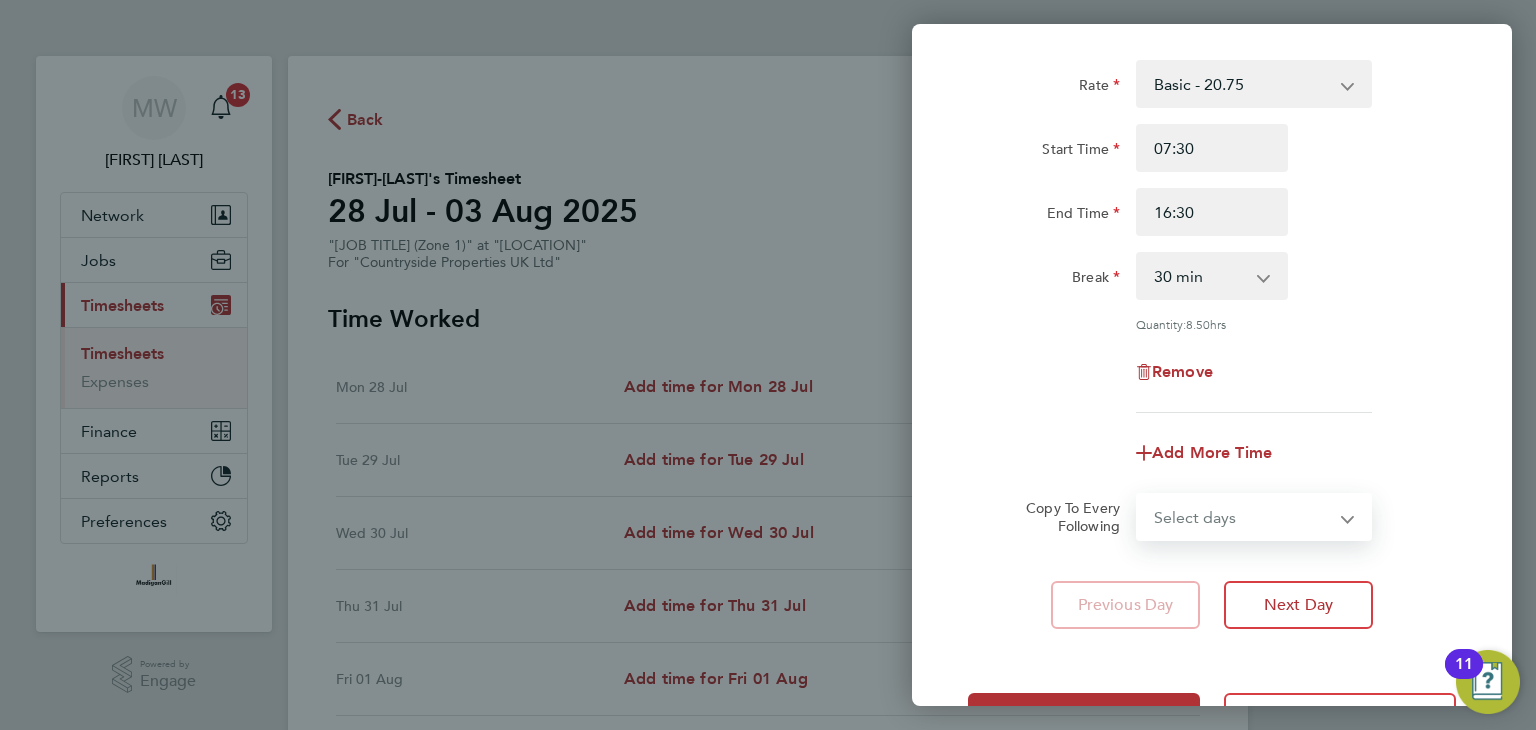 select on "WEEKDAY" 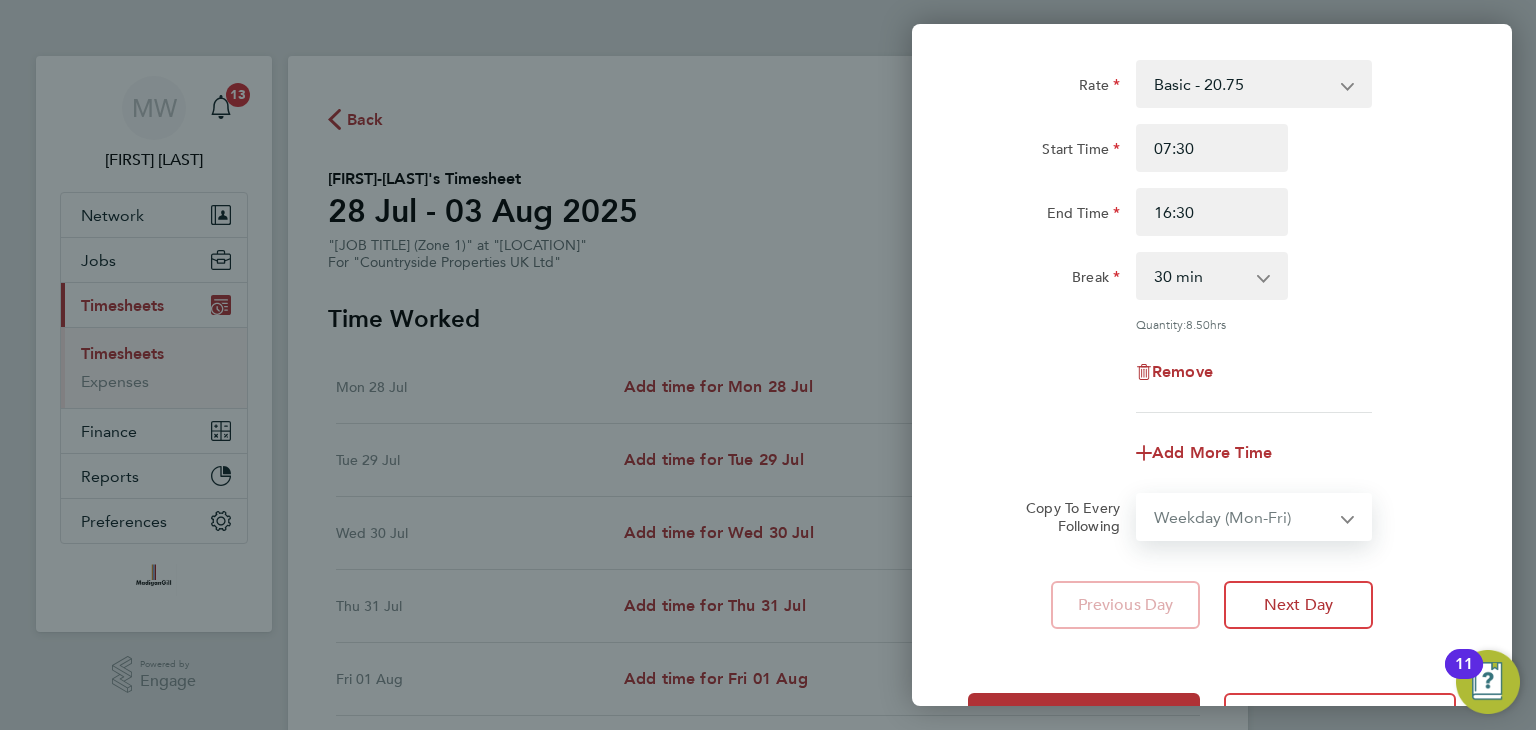 click on "Select days   Day   Weekday (Mon-Fri)   Weekend (Sat-Sun)   Tuesday   Wednesday   Thursday   Friday   Saturday   Sunday" at bounding box center [1243, 517] 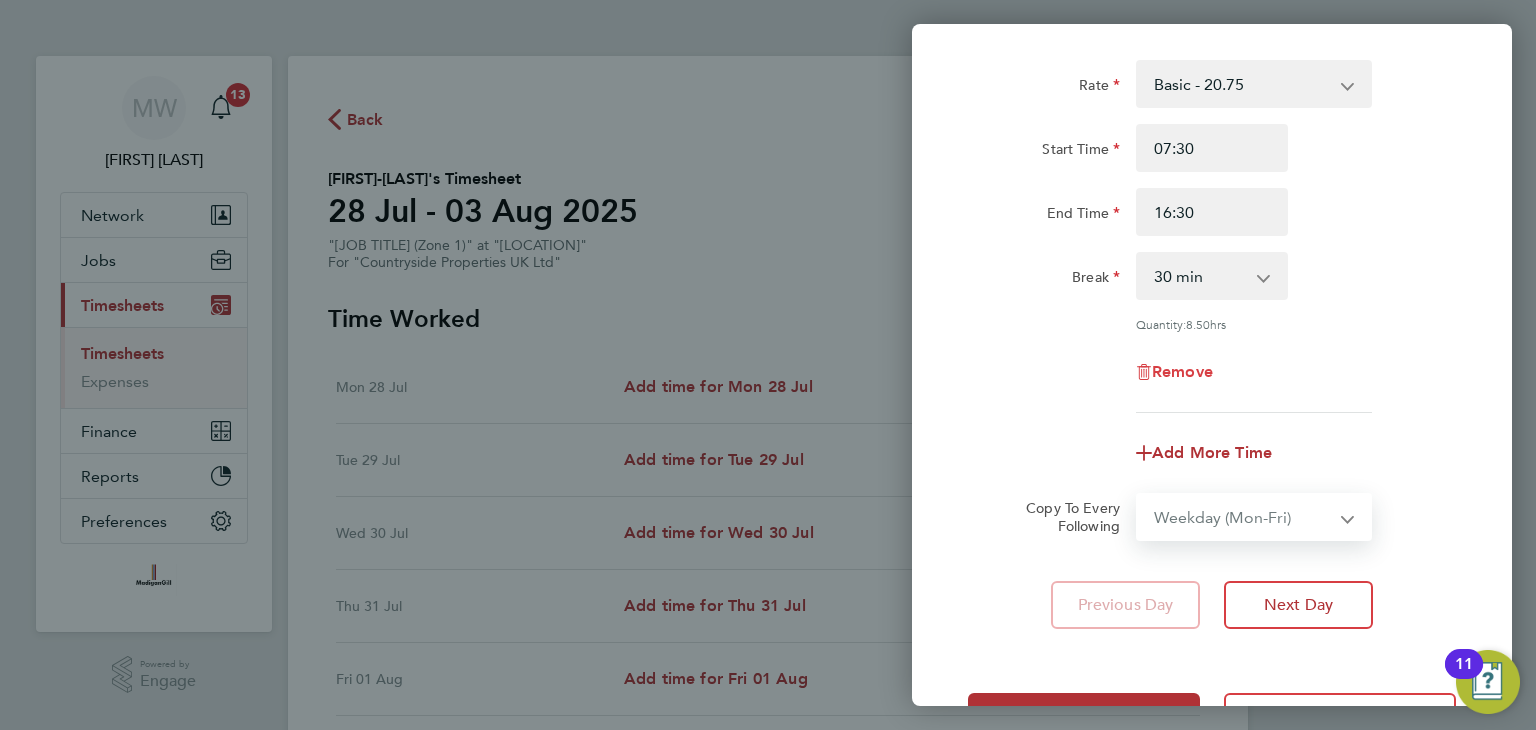 select on "2025-08-03" 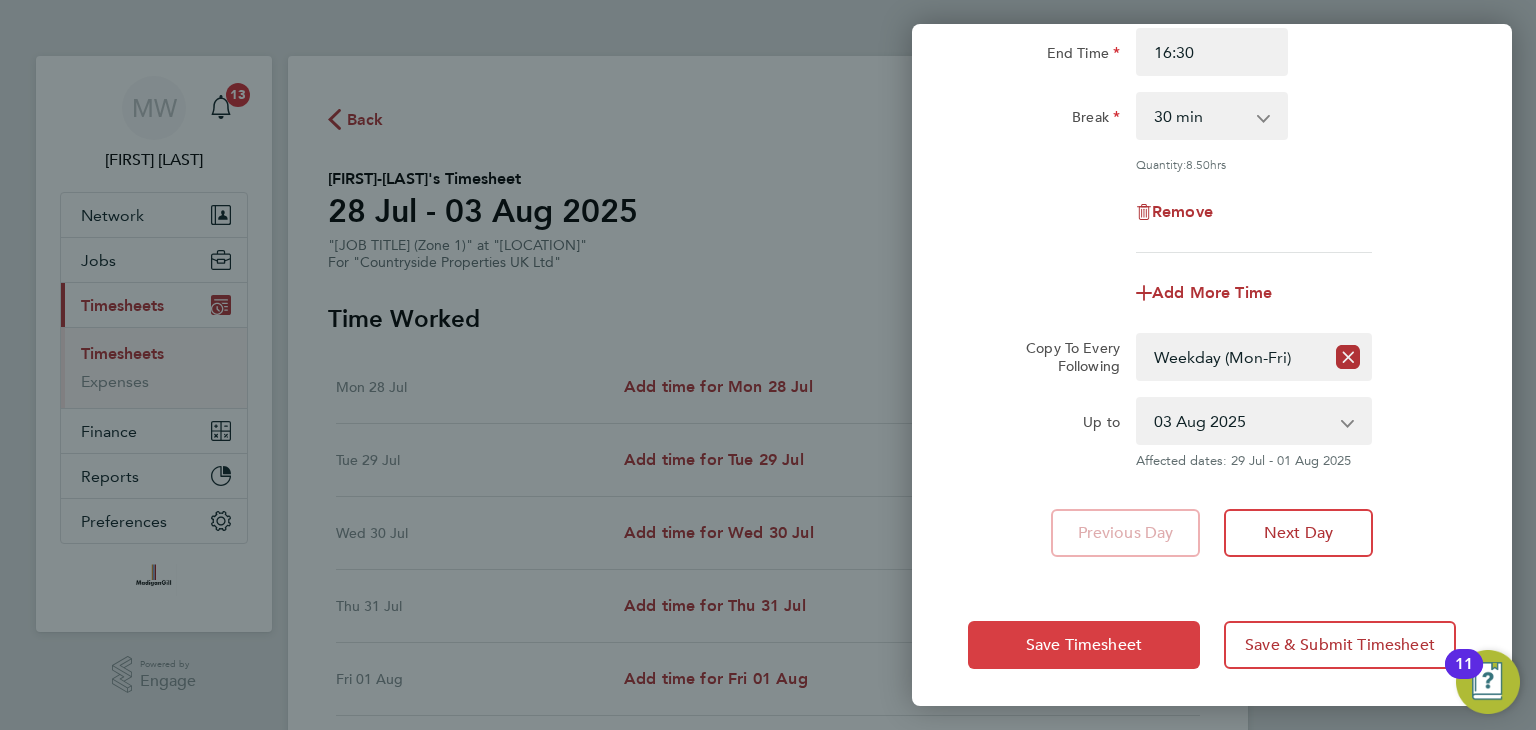 click on "Save Timesheet" 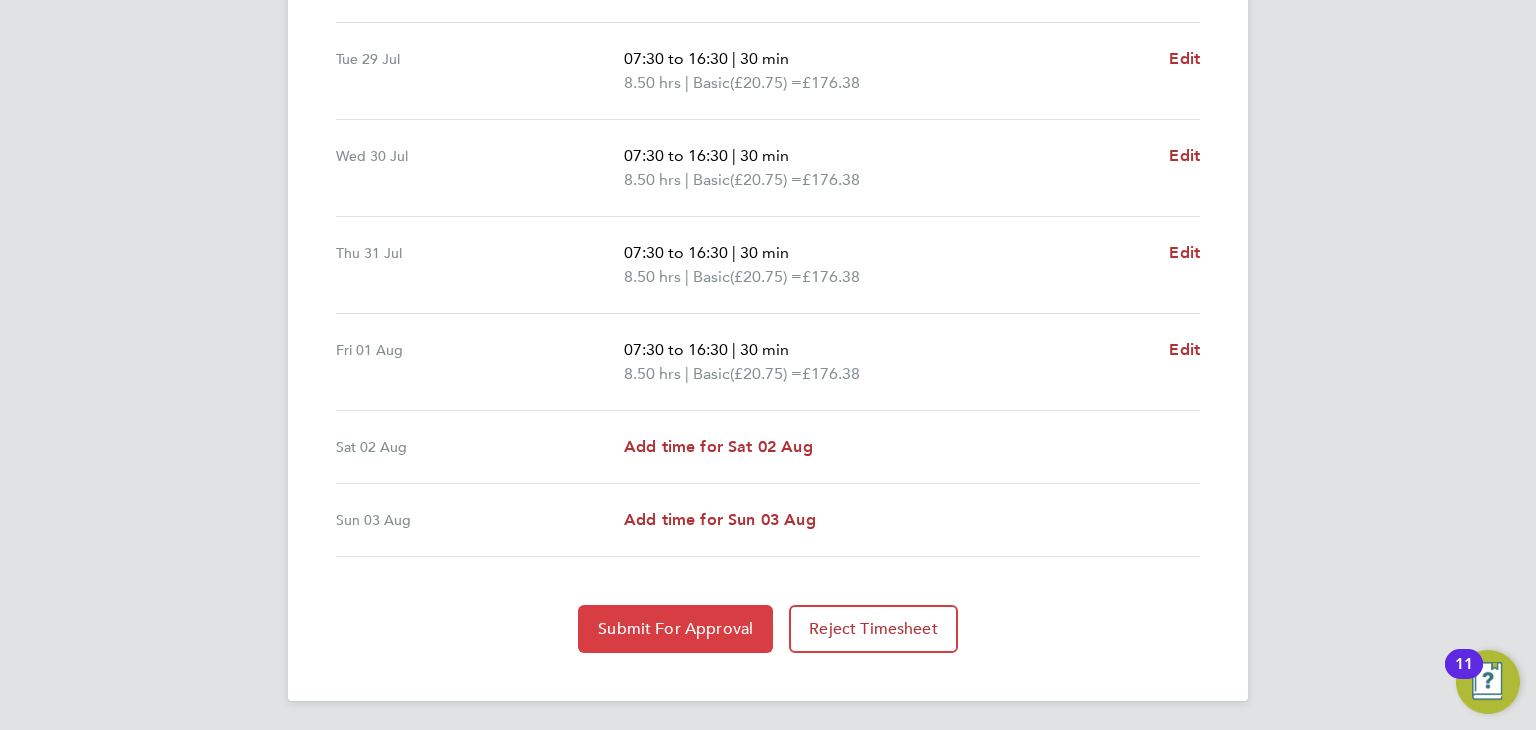 click on "Submit For Approval" 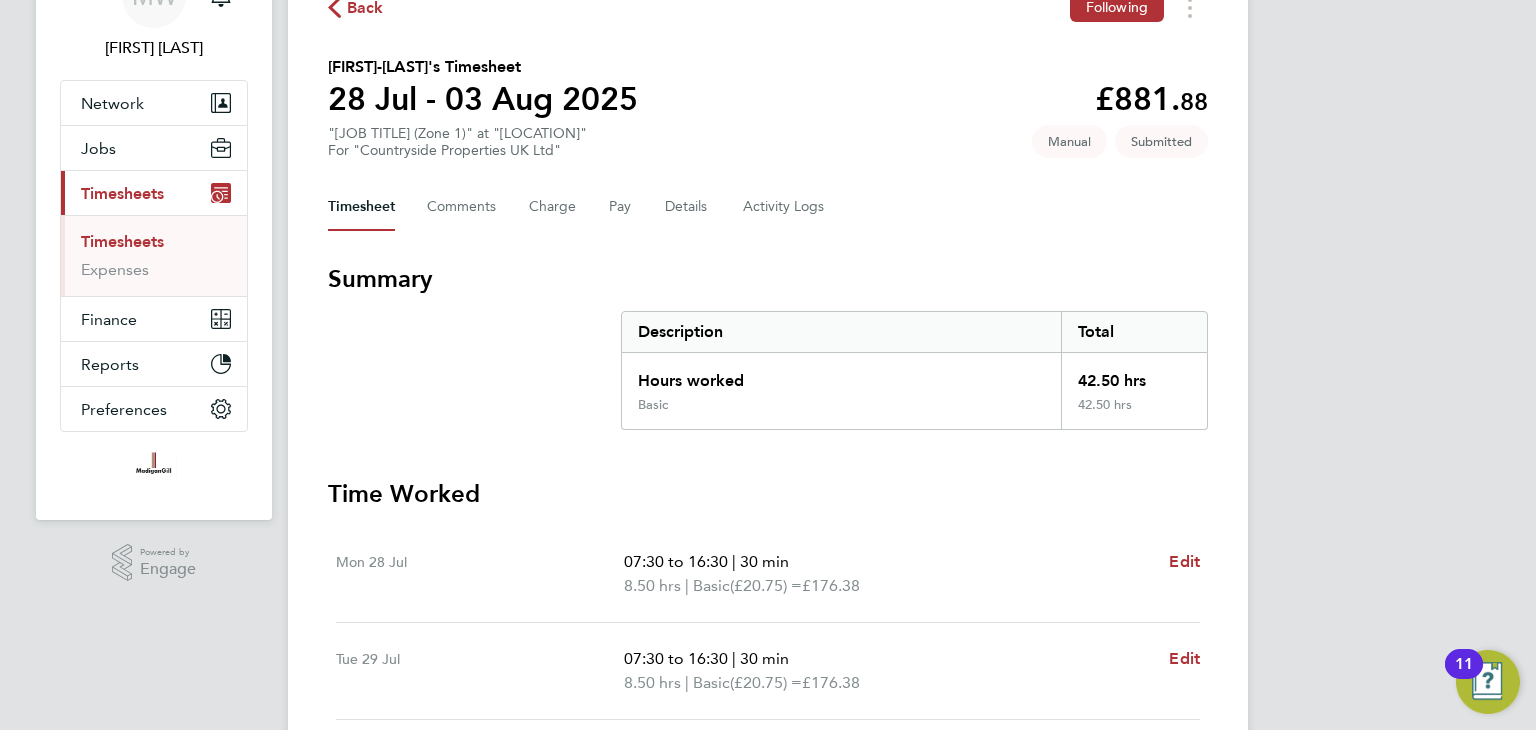 scroll, scrollTop: 0, scrollLeft: 0, axis: both 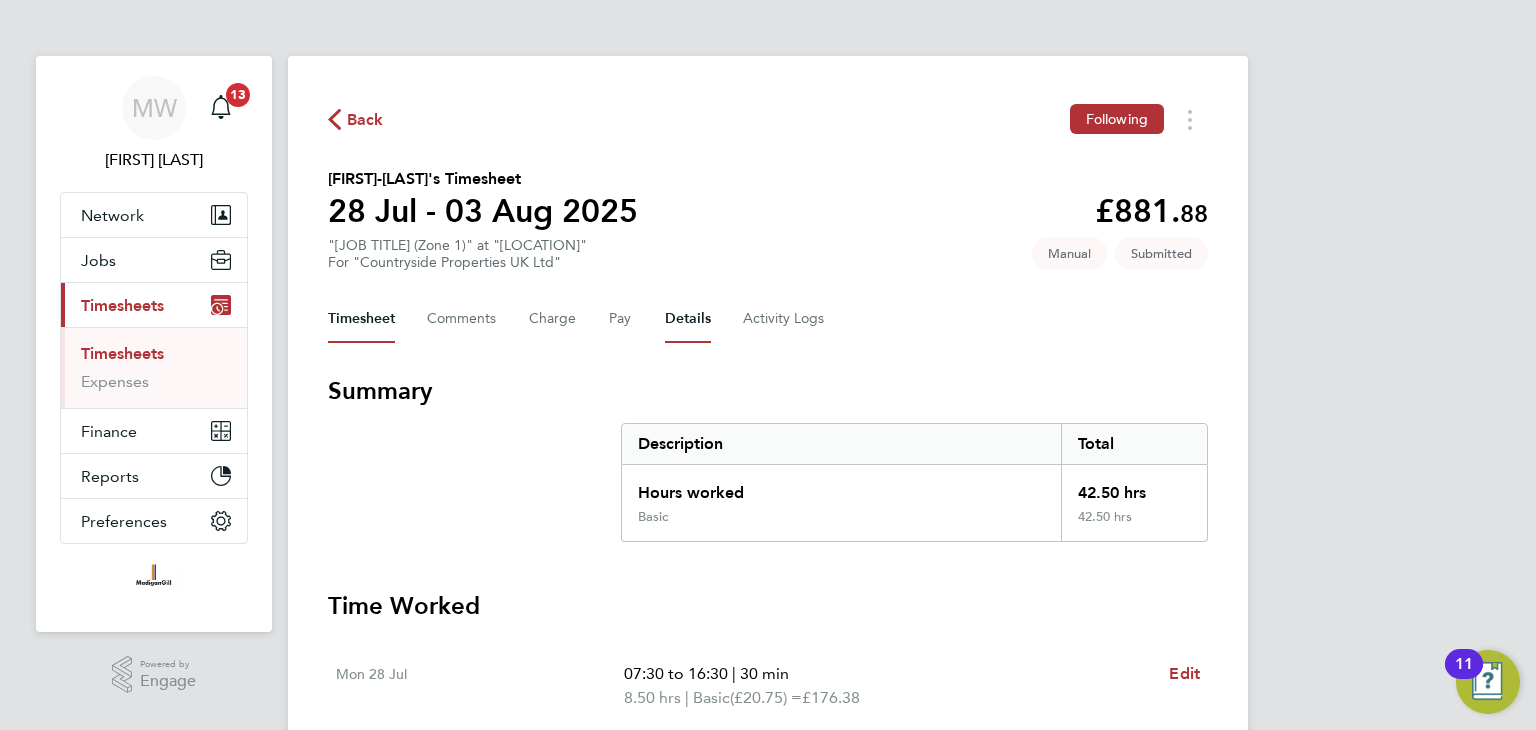 click on "Details" at bounding box center [688, 319] 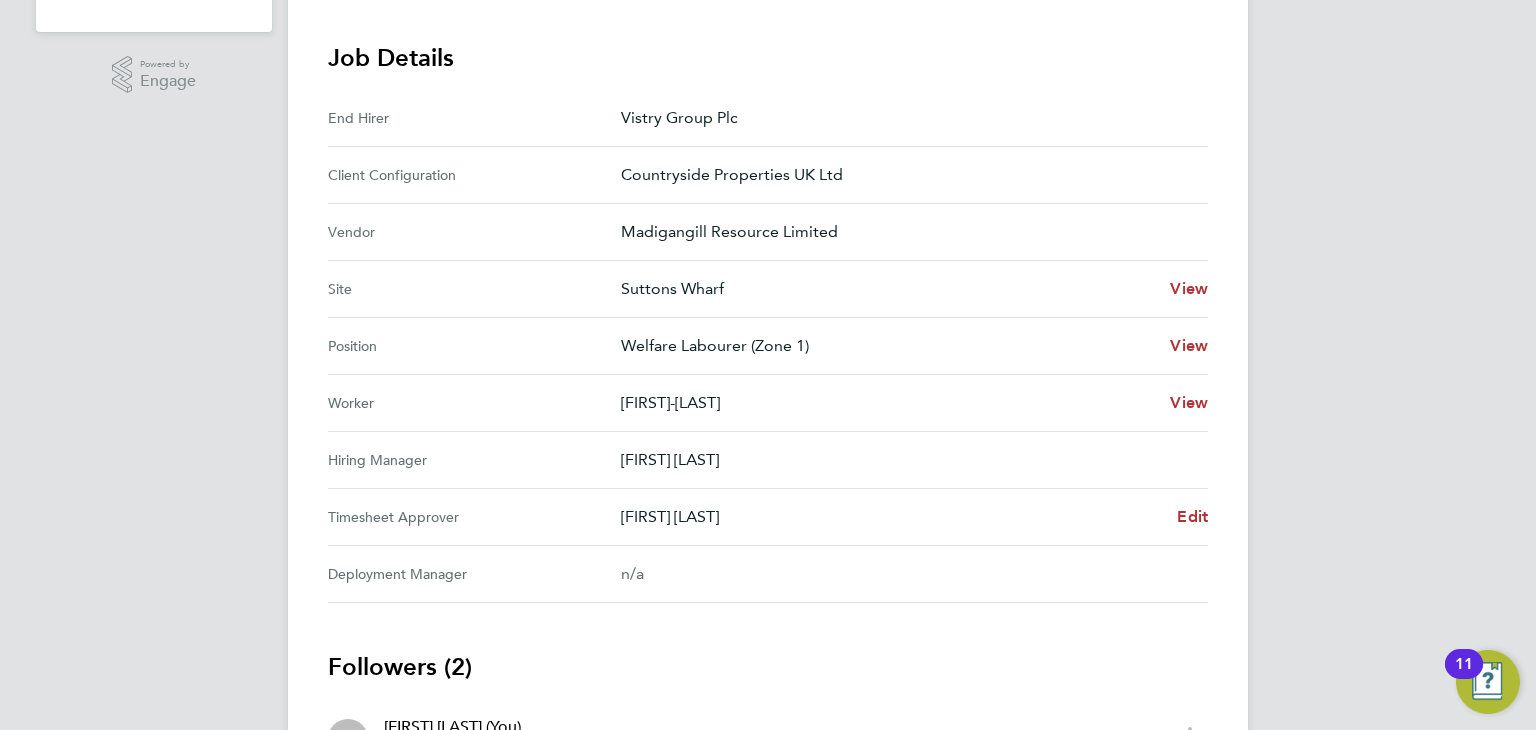 scroll, scrollTop: 0, scrollLeft: 0, axis: both 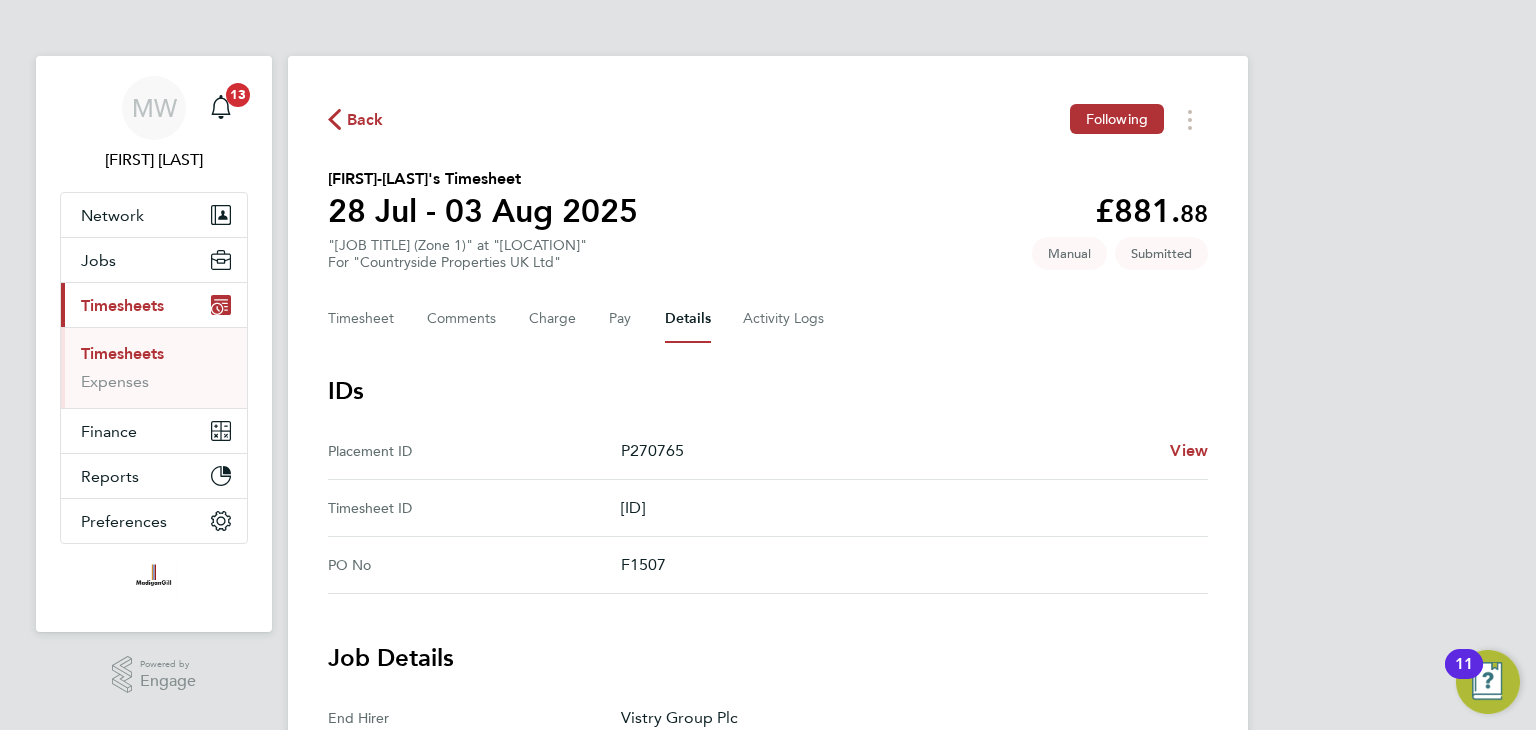 click on "Back" 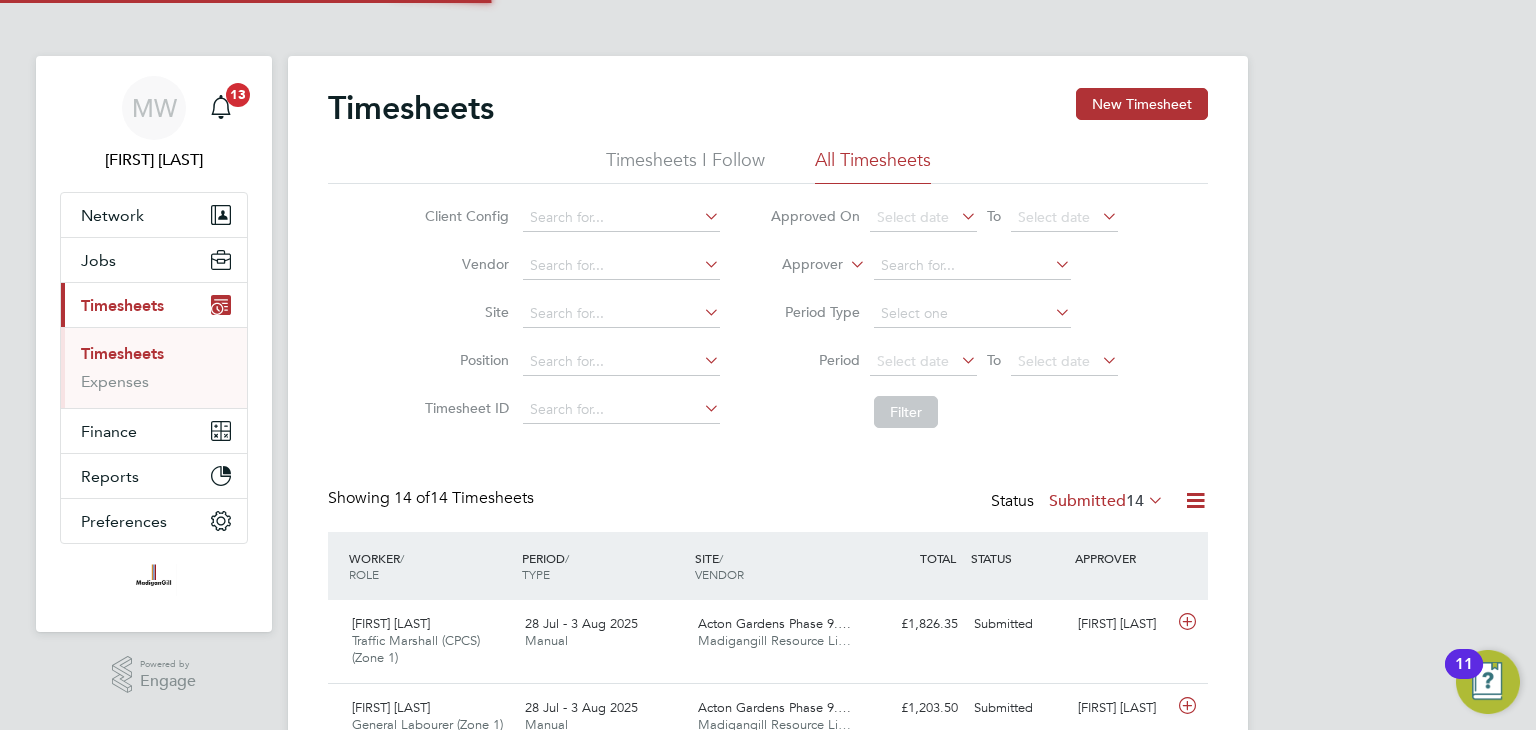 scroll, scrollTop: 10, scrollLeft: 10, axis: both 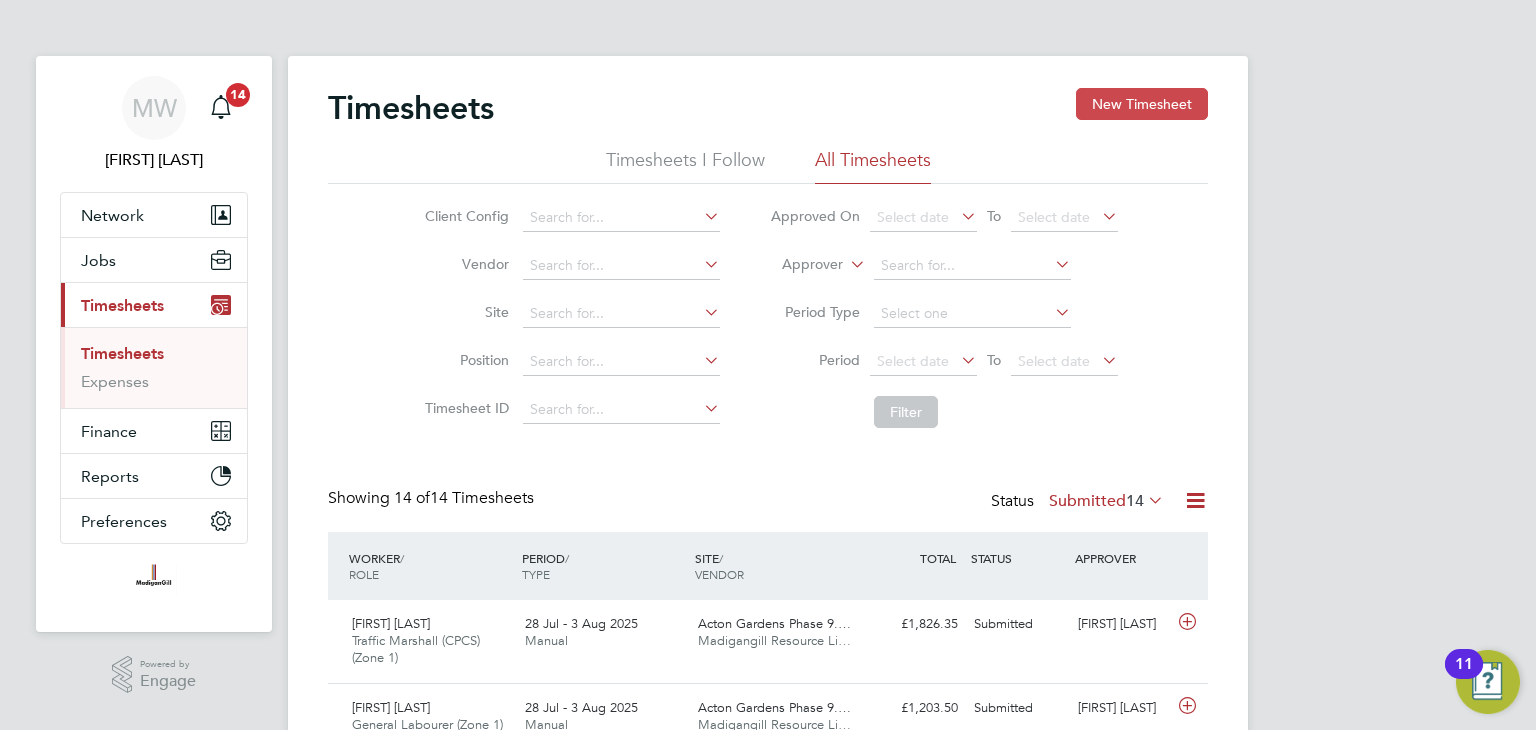 click on "New Timesheet" 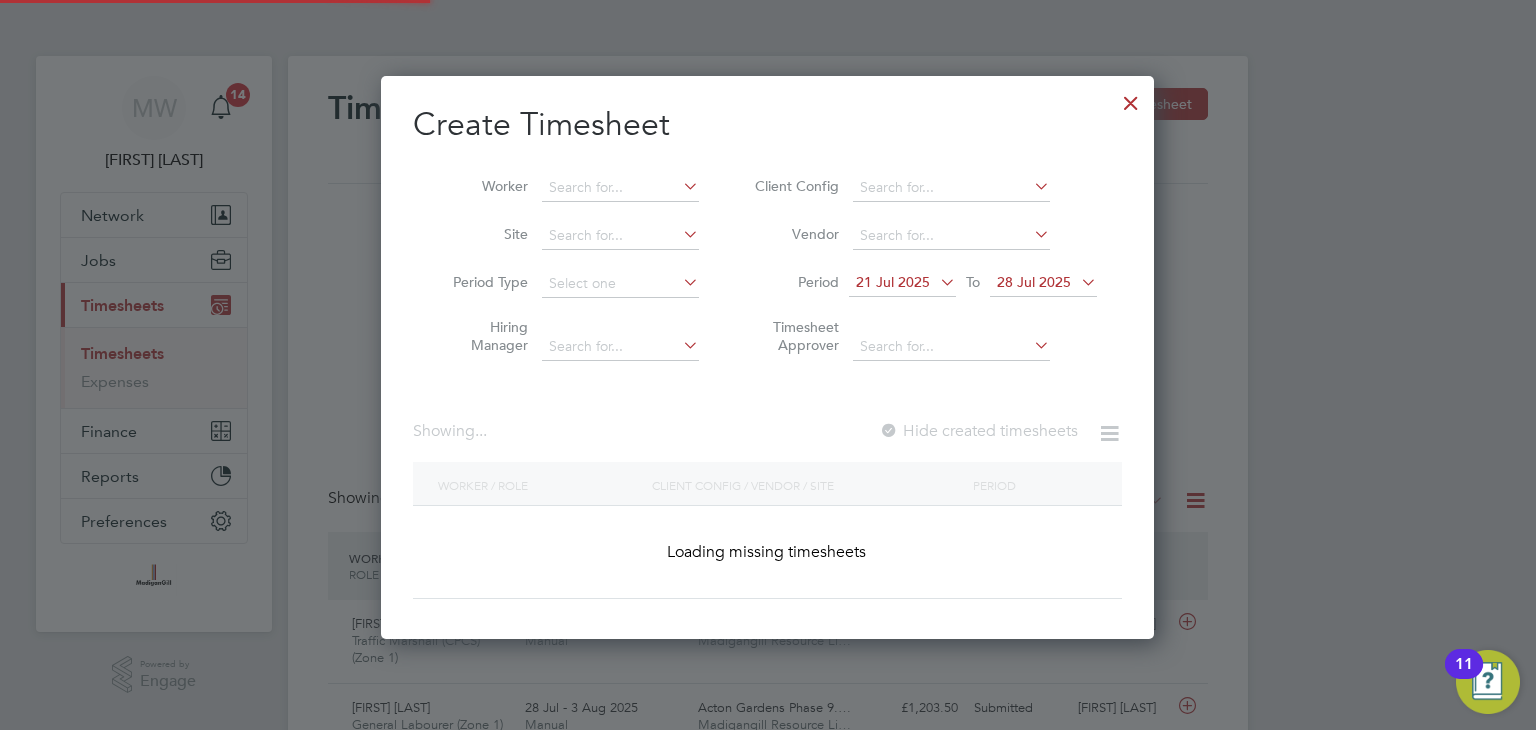 scroll, scrollTop: 10, scrollLeft: 10, axis: both 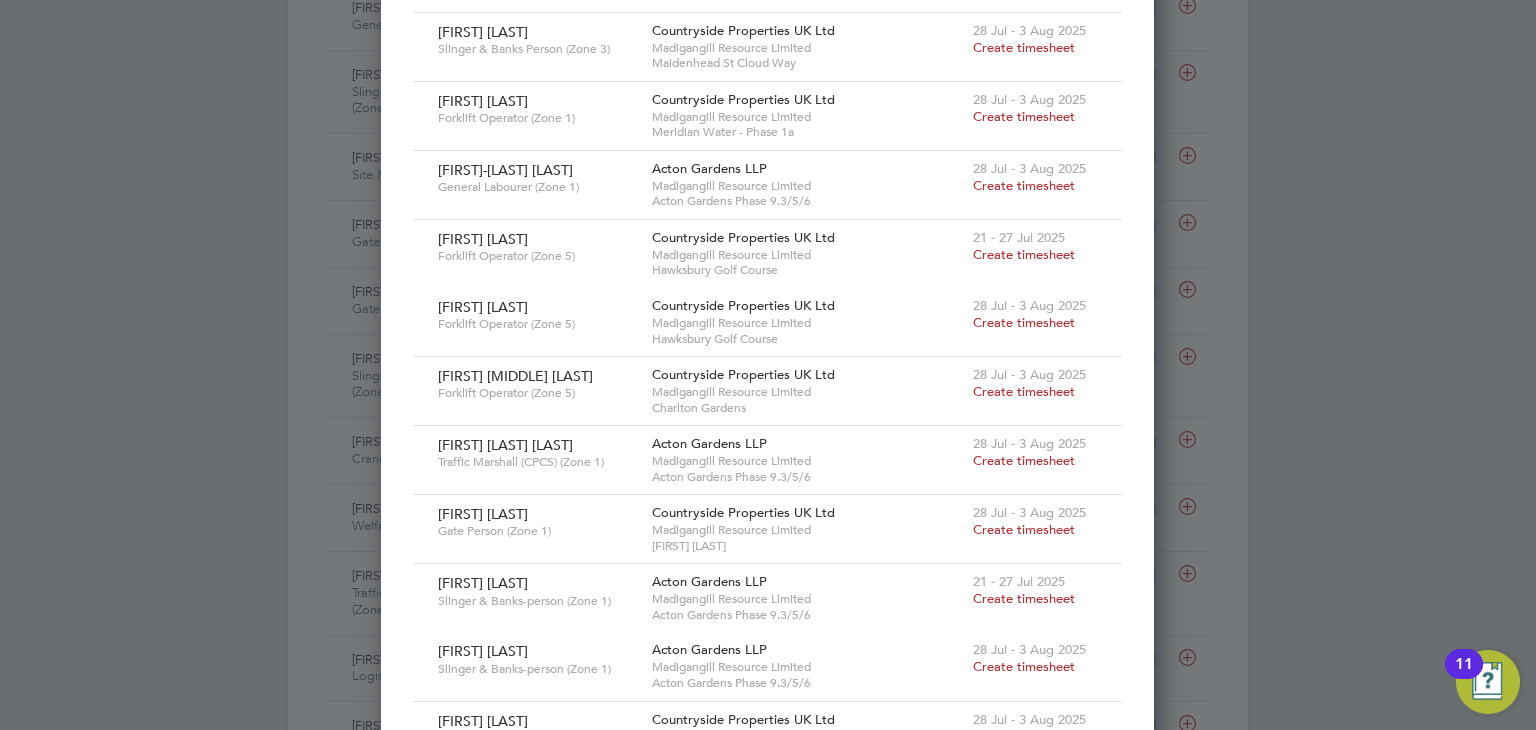 click on "Create timesheet" at bounding box center (1024, 460) 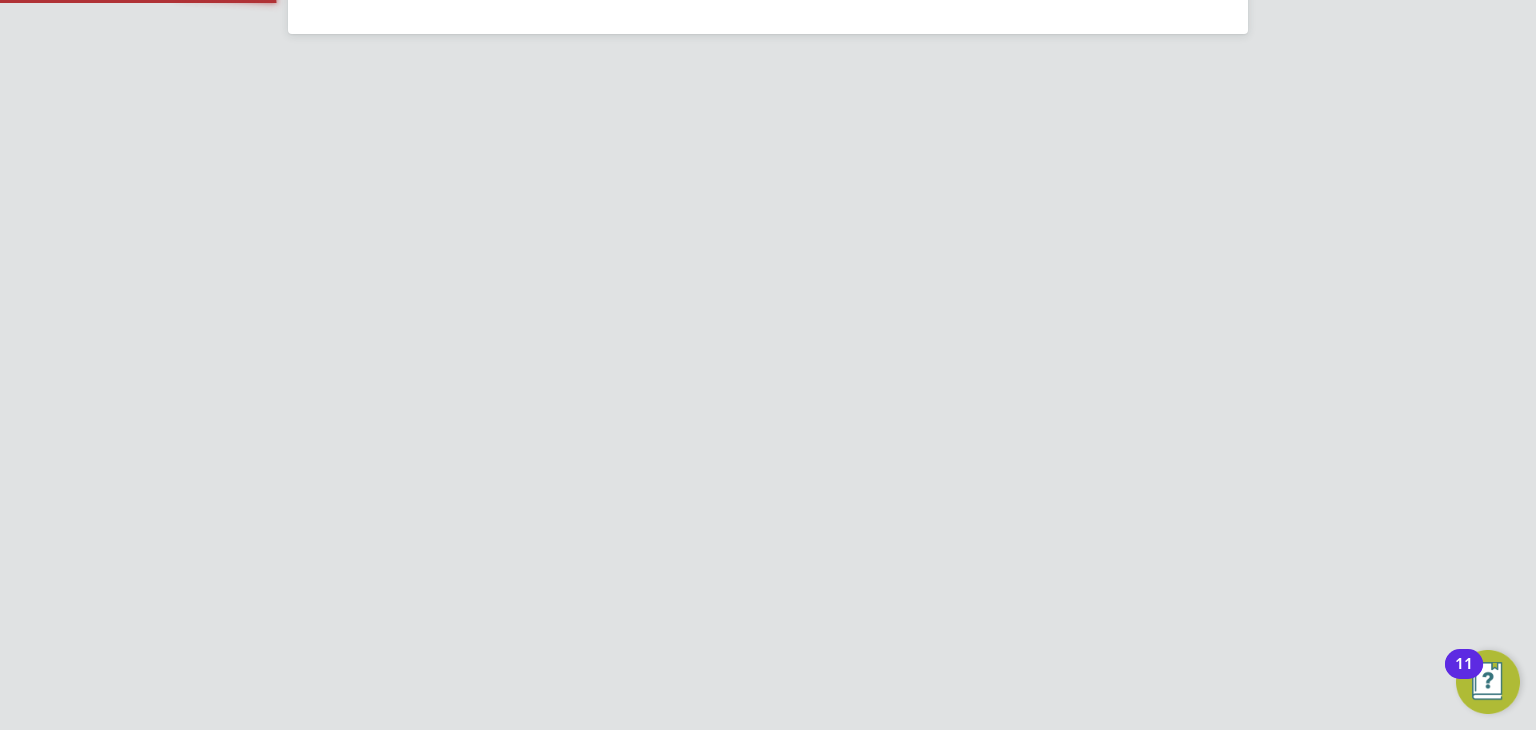 scroll, scrollTop: 483, scrollLeft: 0, axis: vertical 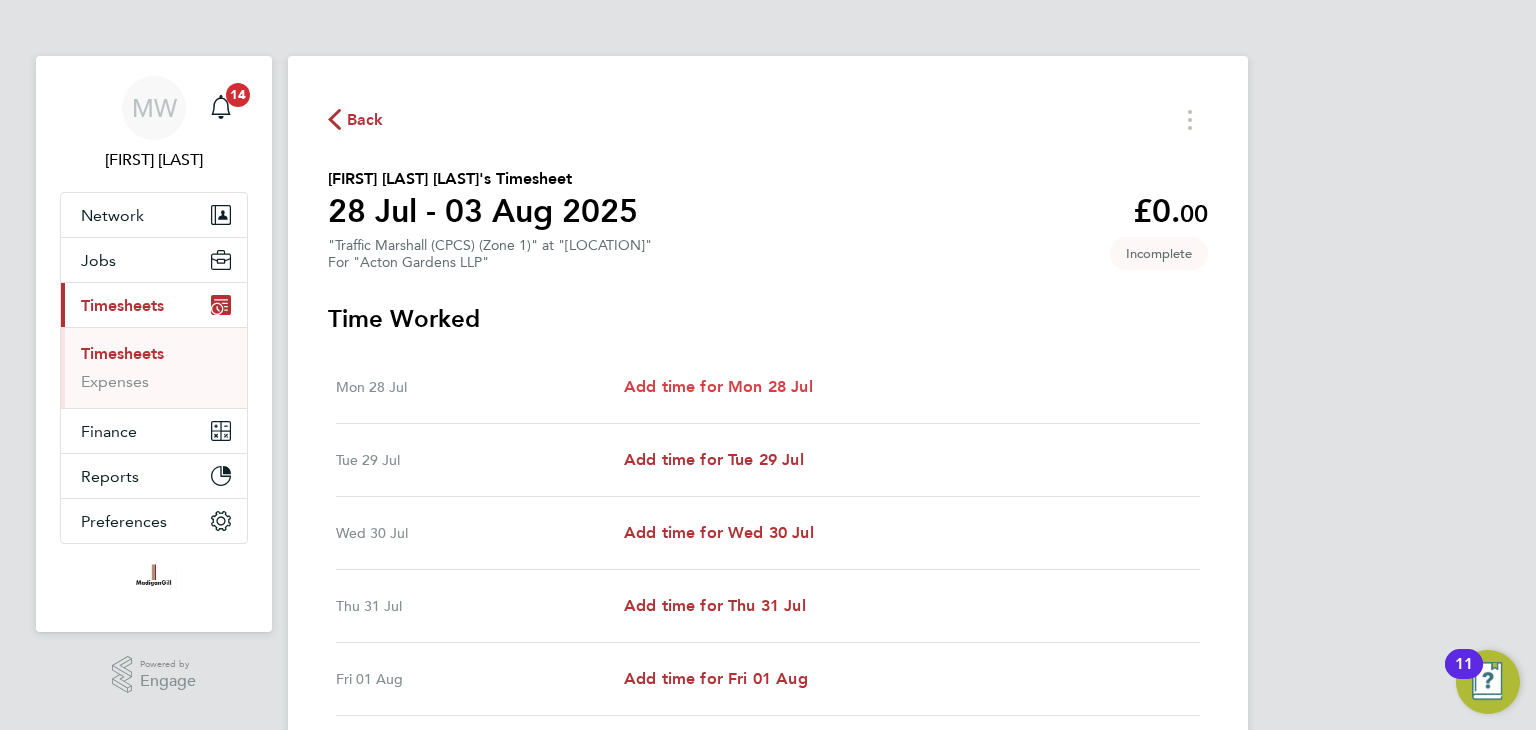 click on "Add time for Mon 28 Jul" at bounding box center (718, 386) 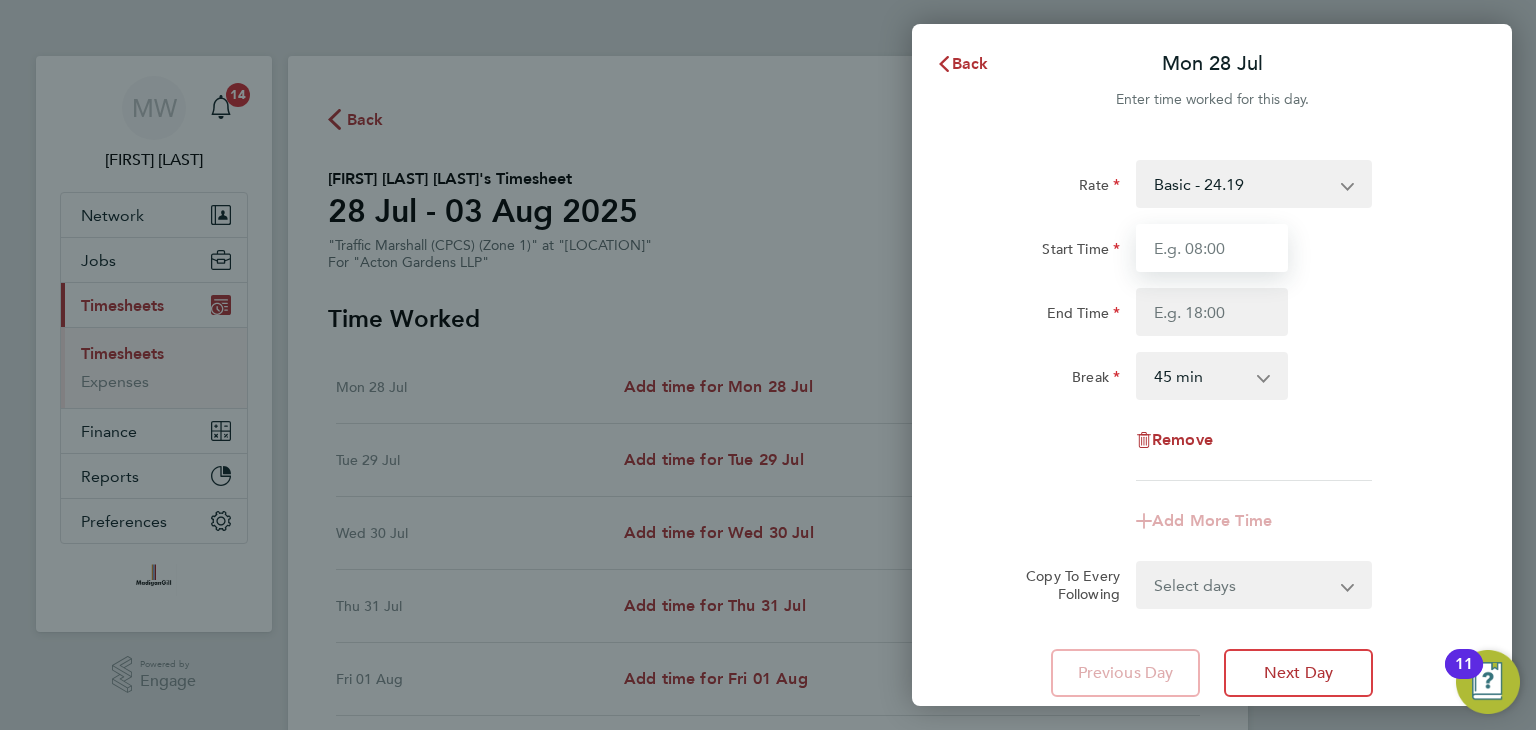 click on "Start Time" at bounding box center (1212, 248) 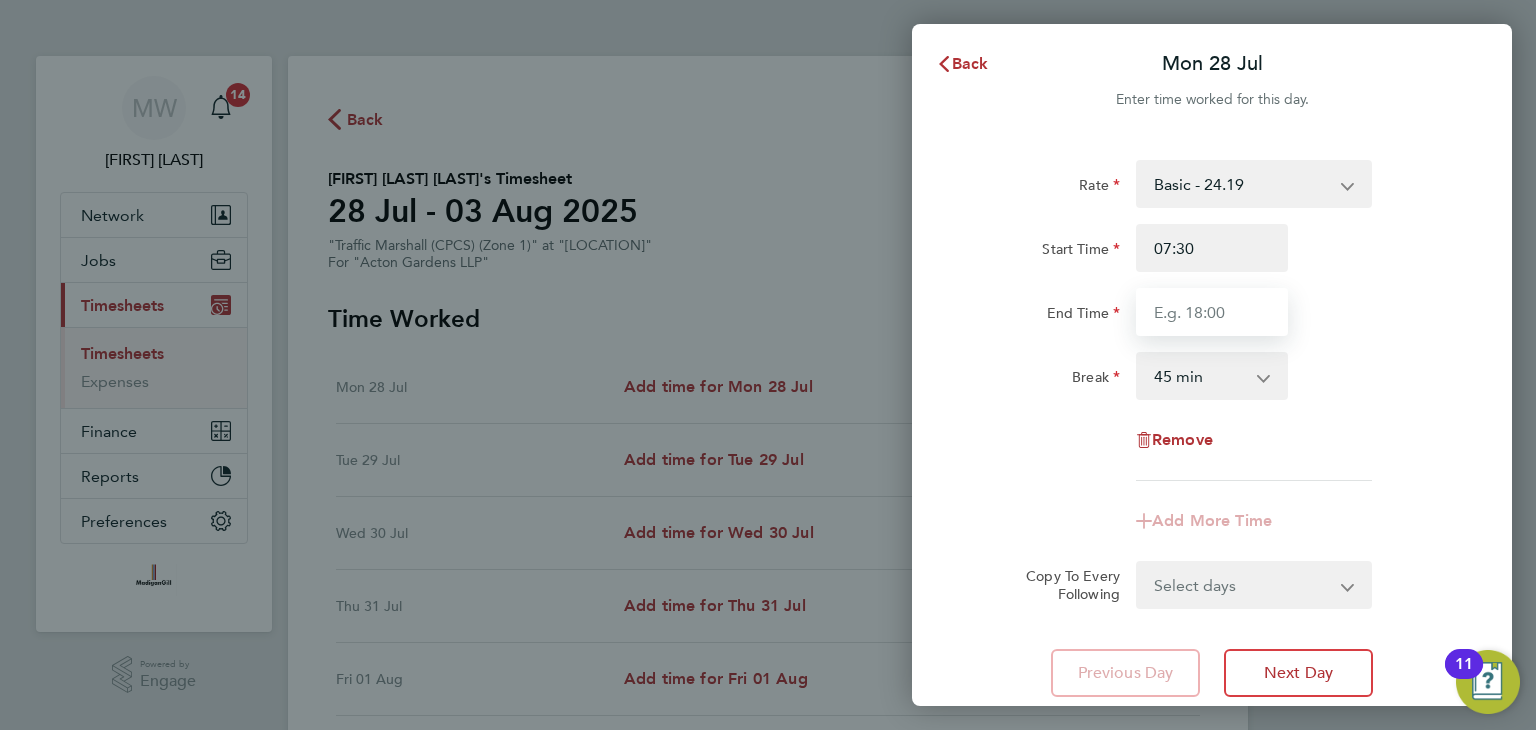 click on "End Time" at bounding box center (1212, 312) 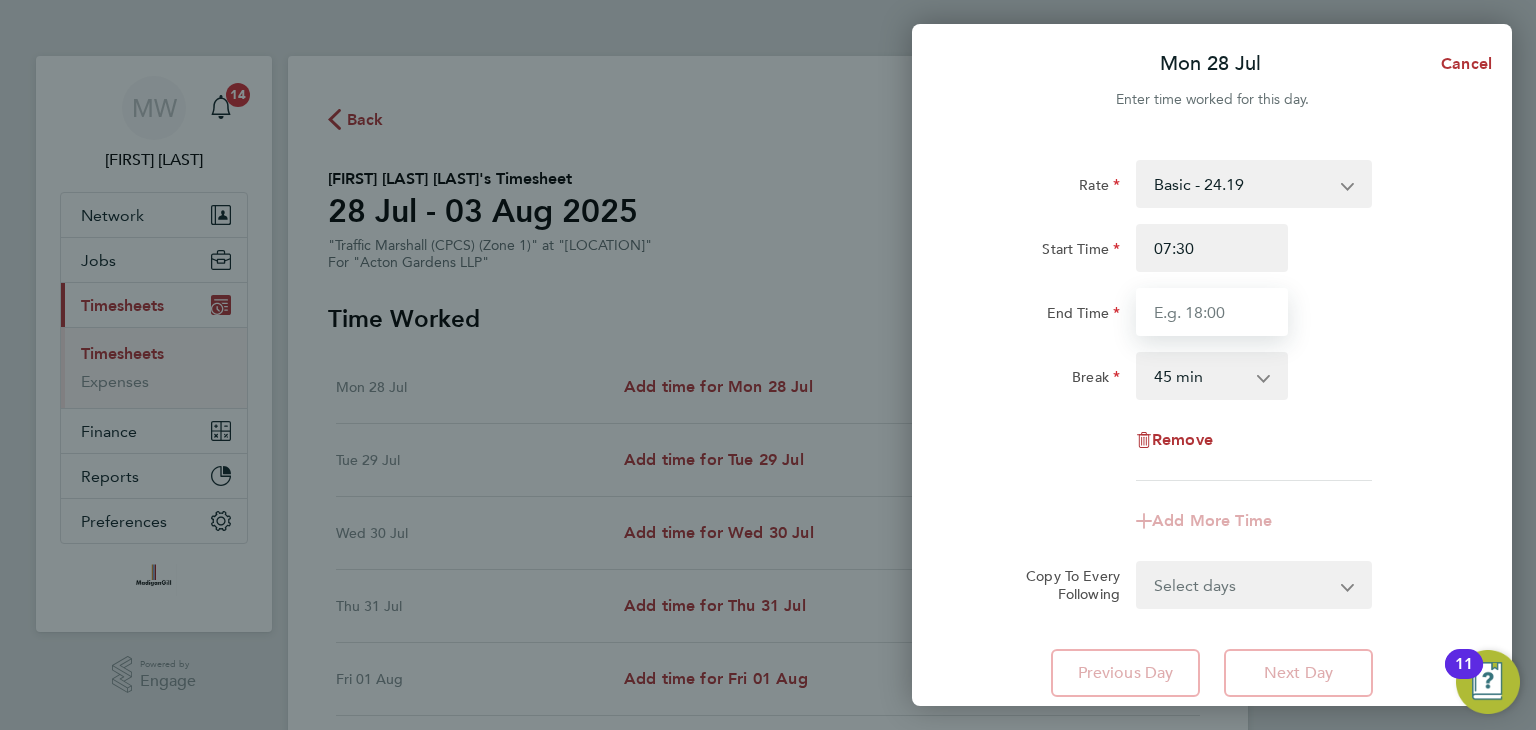type on "18:00" 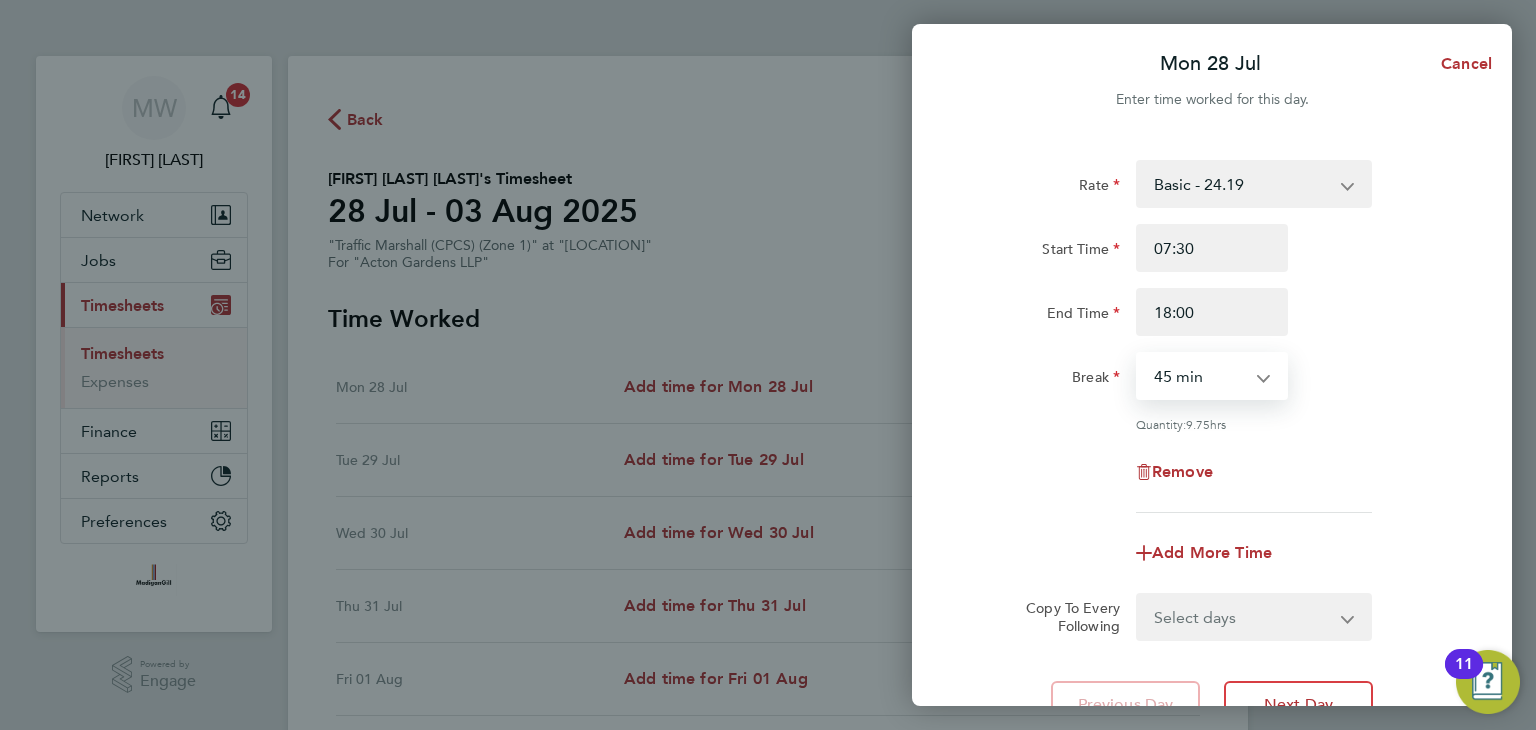 click on "0 min   15 min   30 min   45 min   60 min   75 min   90 min" at bounding box center [1200, 376] 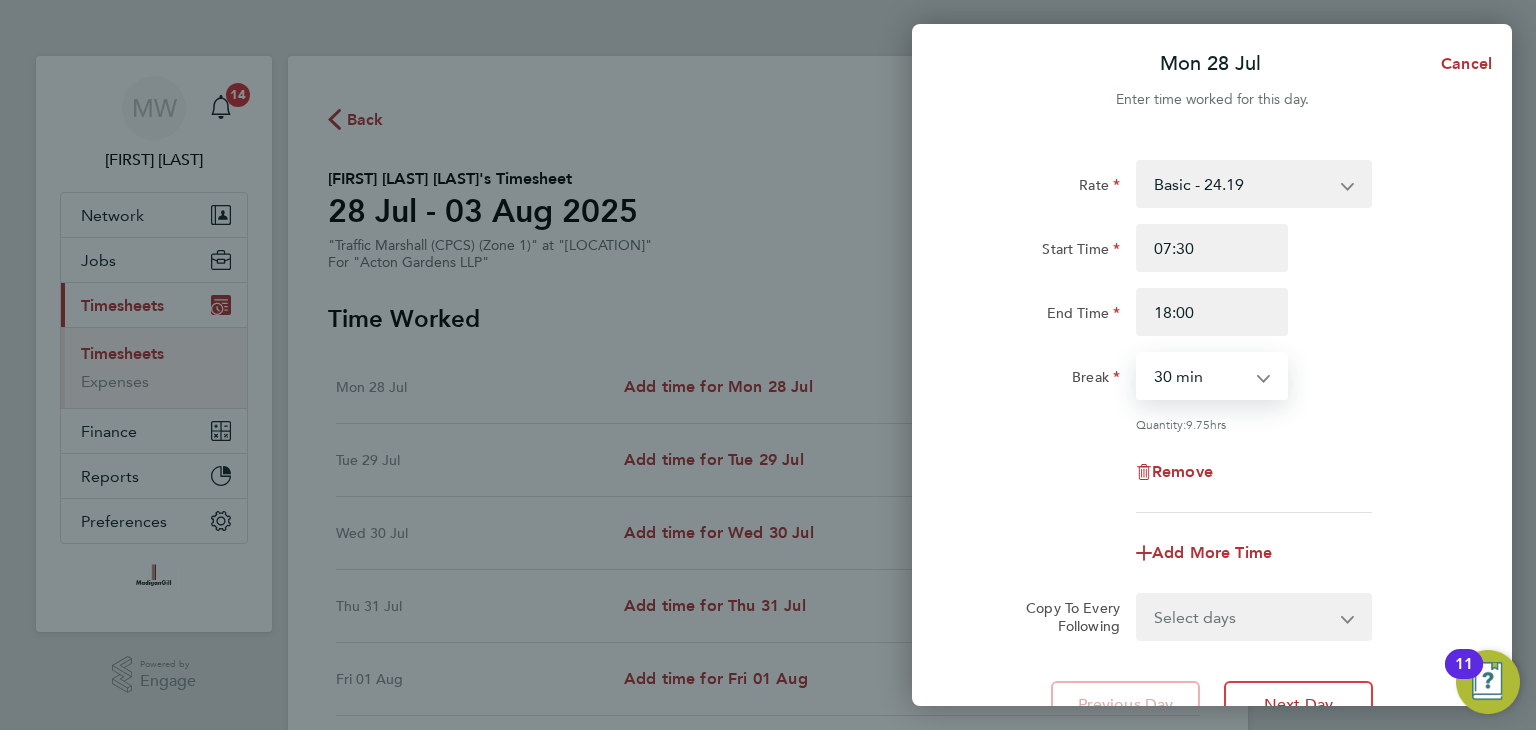 click on "0 min   15 min   30 min   45 min   60 min   75 min   90 min" at bounding box center (1200, 376) 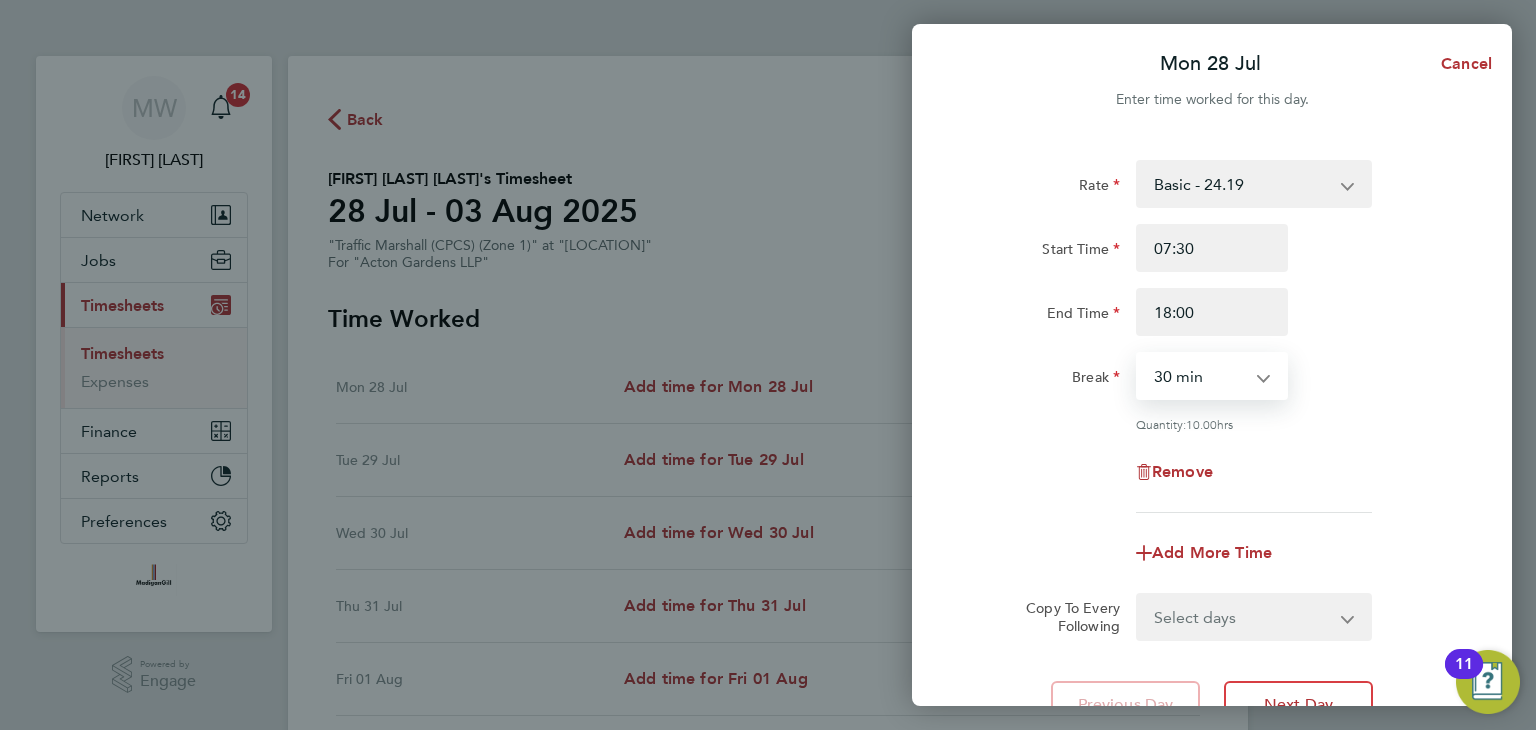 scroll, scrollTop: 172, scrollLeft: 0, axis: vertical 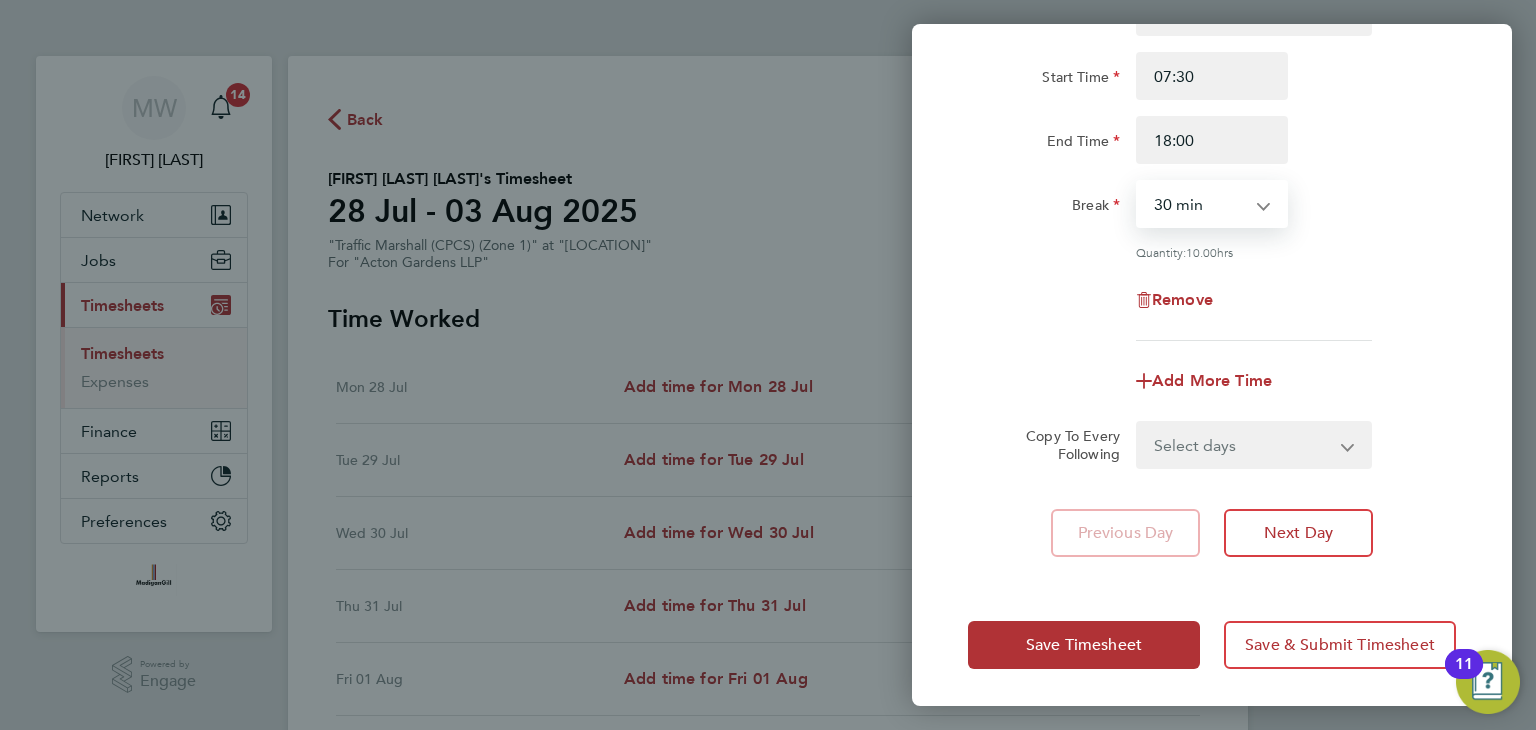 click on "Select days   Day   Weekday (Mon-Fri)   Weekend (Sat-Sun)   Tuesday   Wednesday   Thursday   Friday   Saturday   Sunday" at bounding box center [1243, 445] 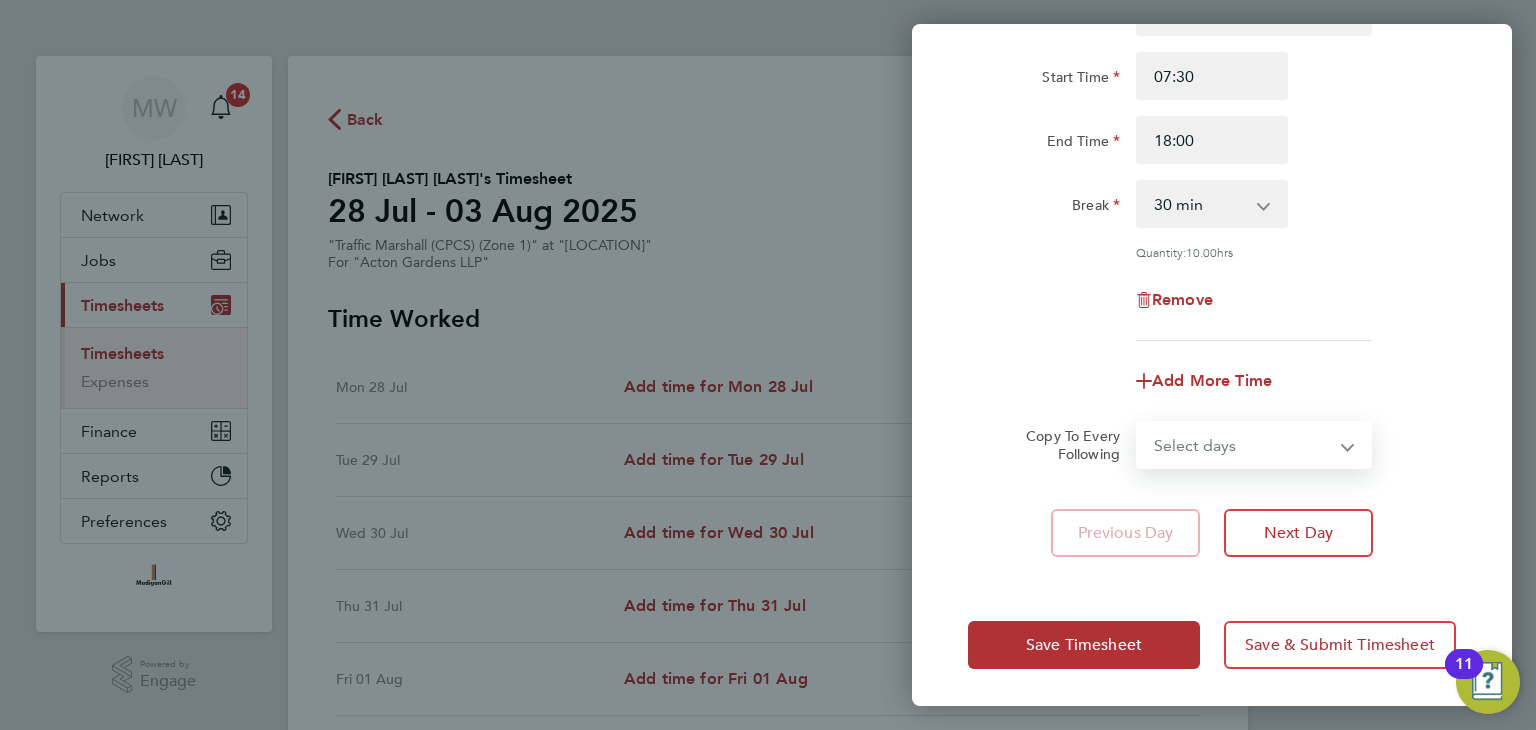 select on "WEEKDAY" 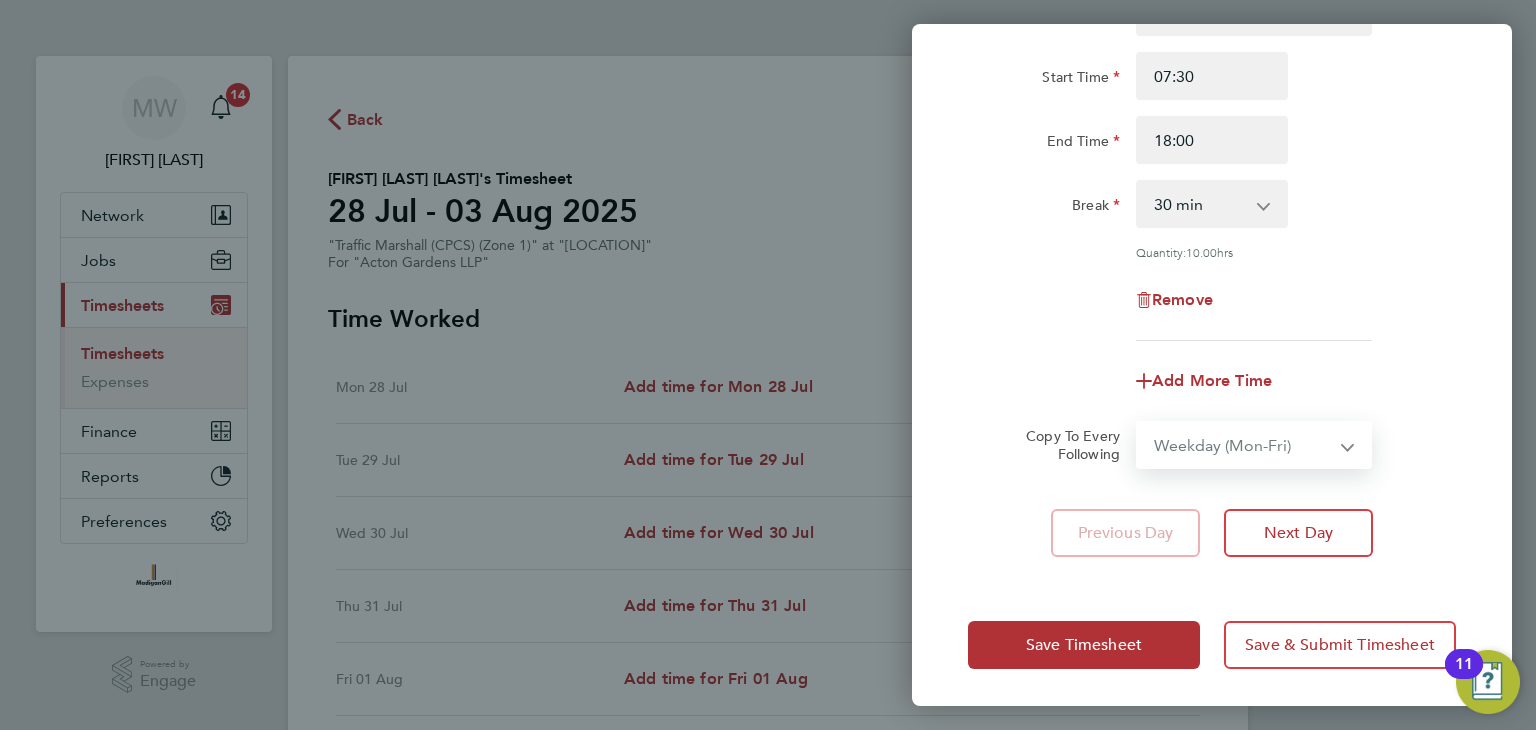 click on "Select days   Day   Weekday (Mon-Fri)   Weekend (Sat-Sun)   Tuesday   Wednesday   Thursday   Friday   Saturday   Sunday" at bounding box center (1243, 445) 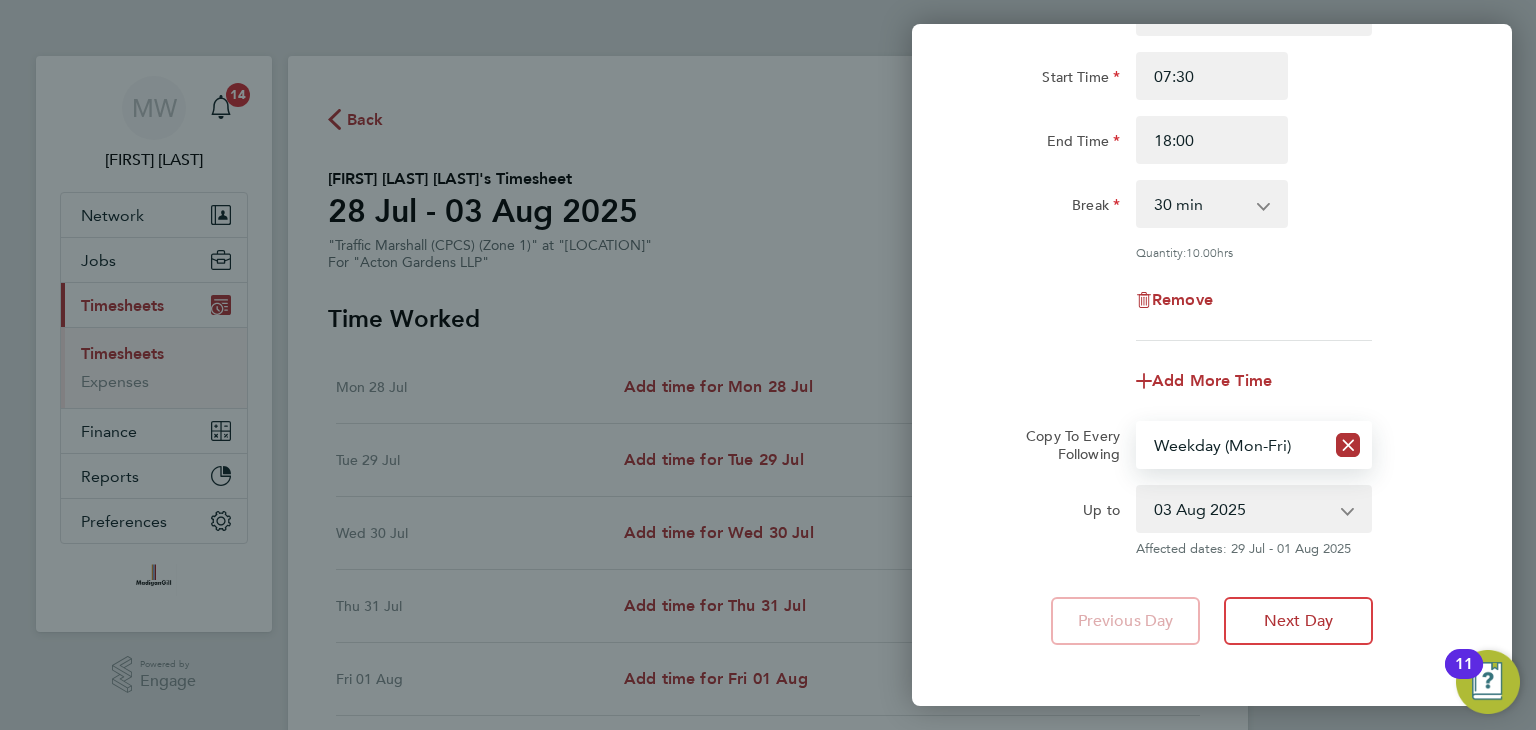 scroll, scrollTop: 260, scrollLeft: 0, axis: vertical 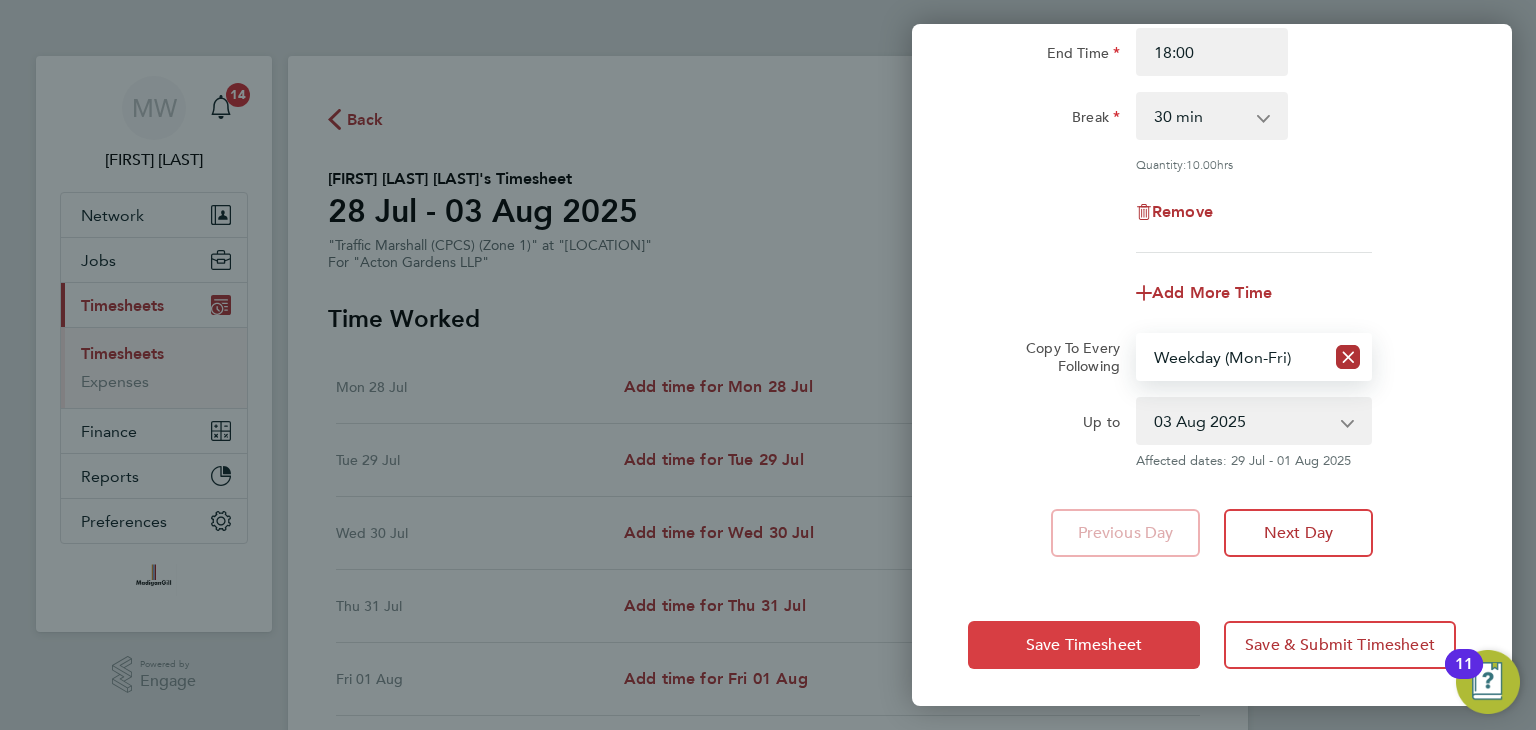 click on "Save Timesheet" 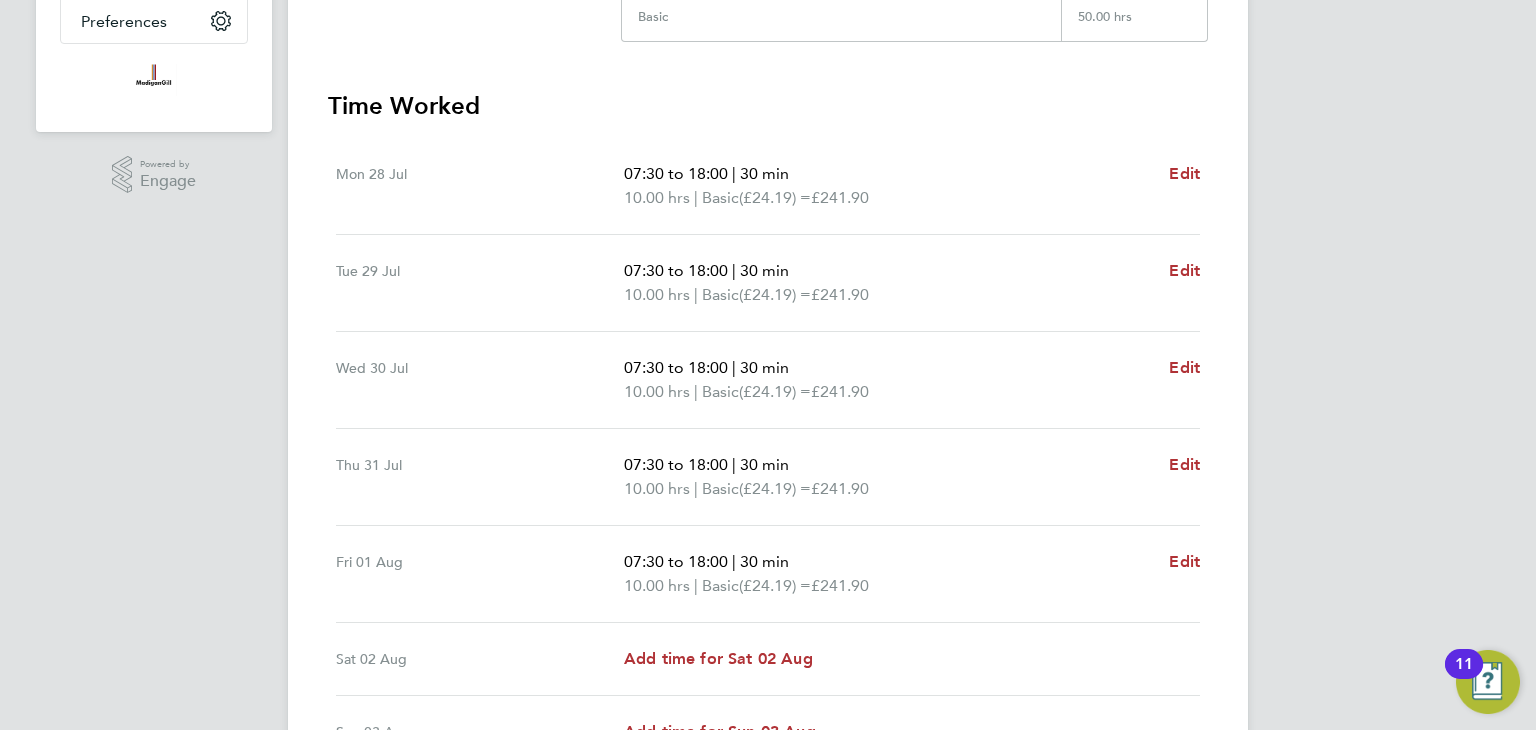 scroll, scrollTop: 712, scrollLeft: 0, axis: vertical 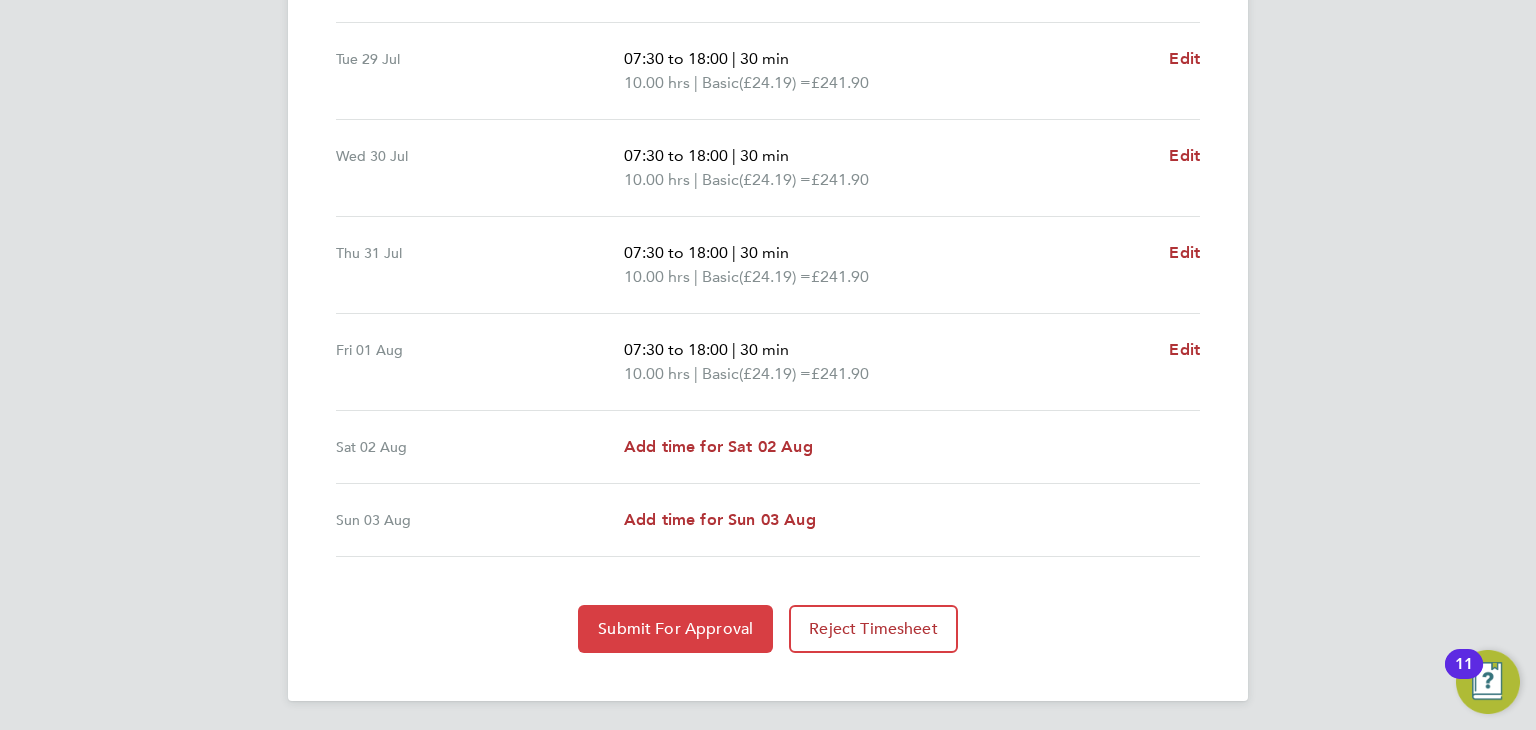 click on "Submit For Approval" 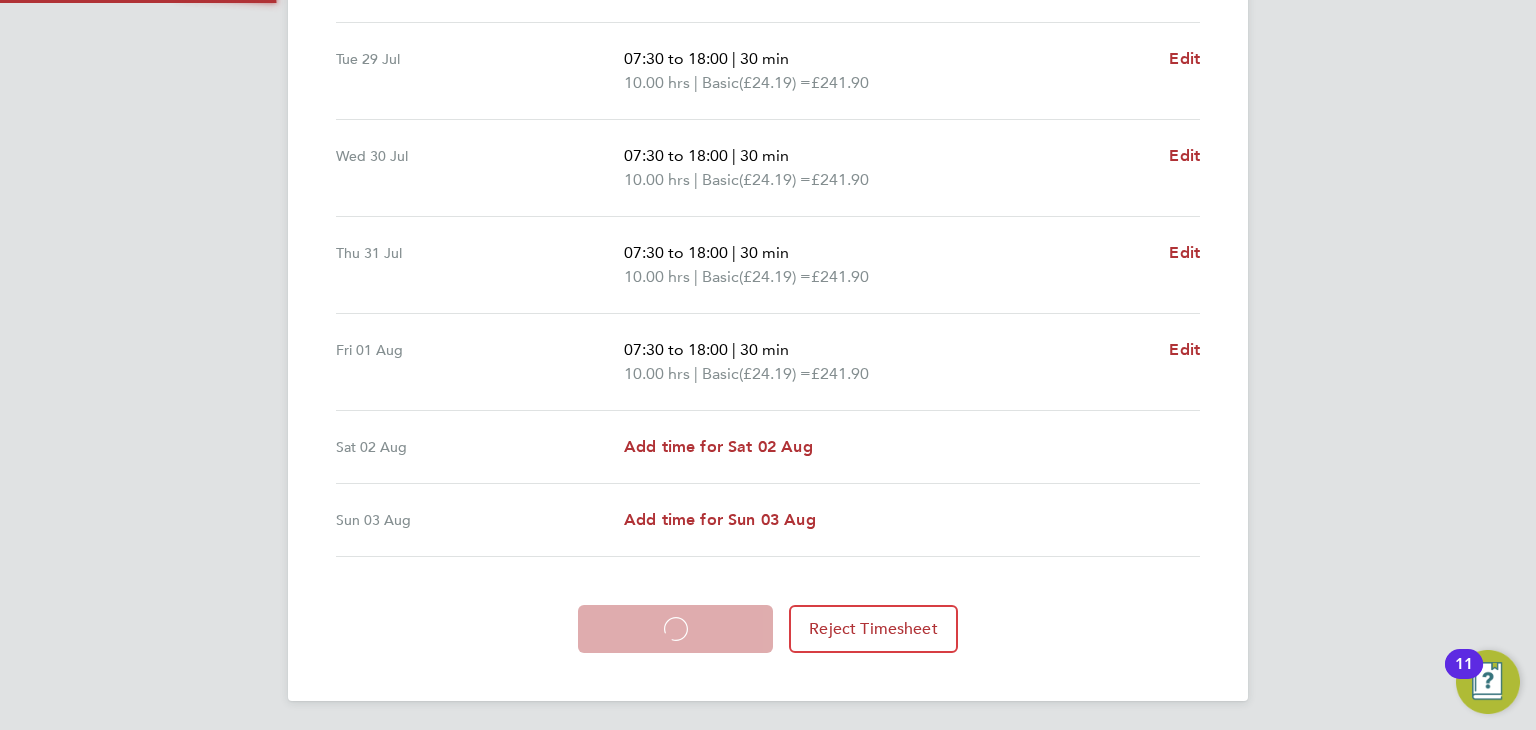 scroll, scrollTop: 712, scrollLeft: 0, axis: vertical 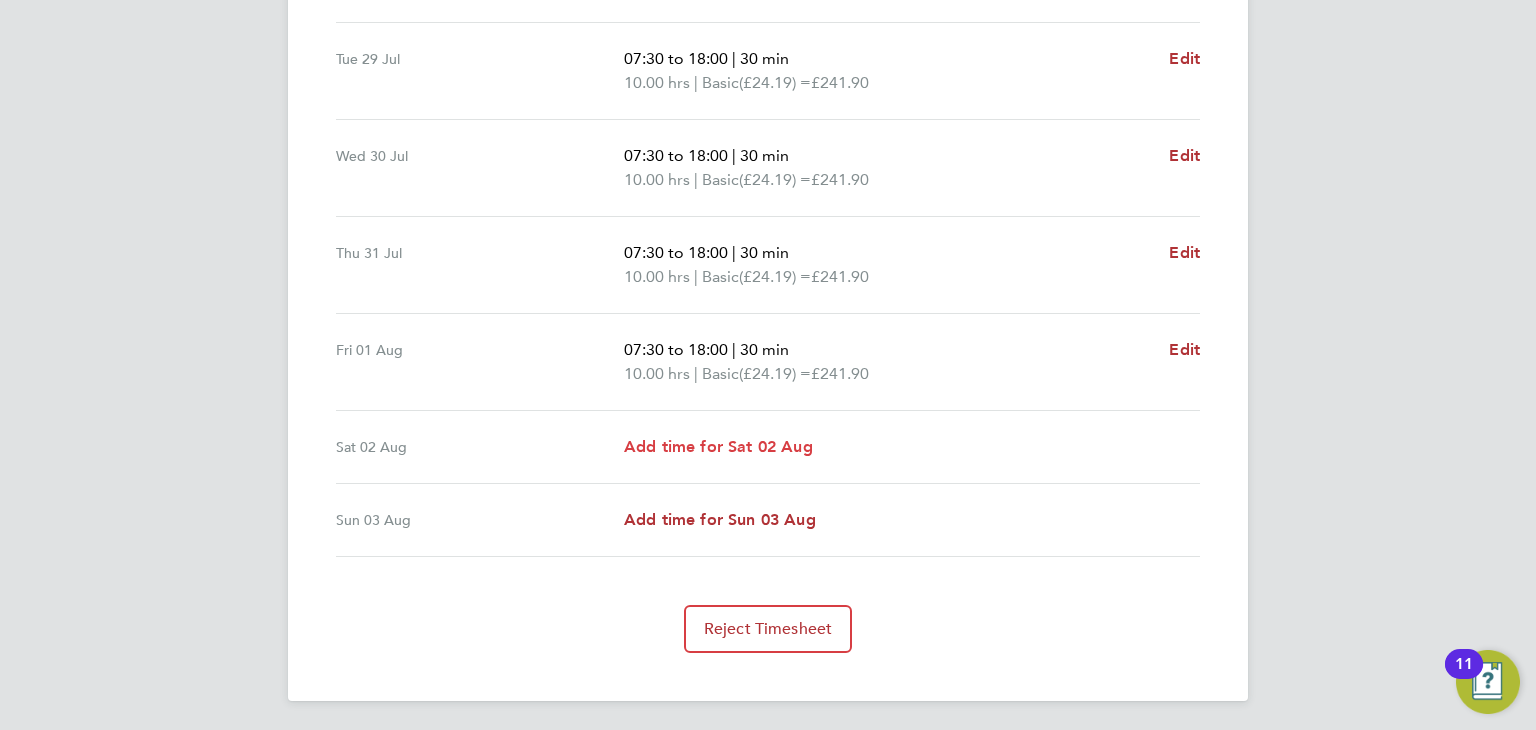 click on "Add time for Sat 02 Aug" at bounding box center (718, 446) 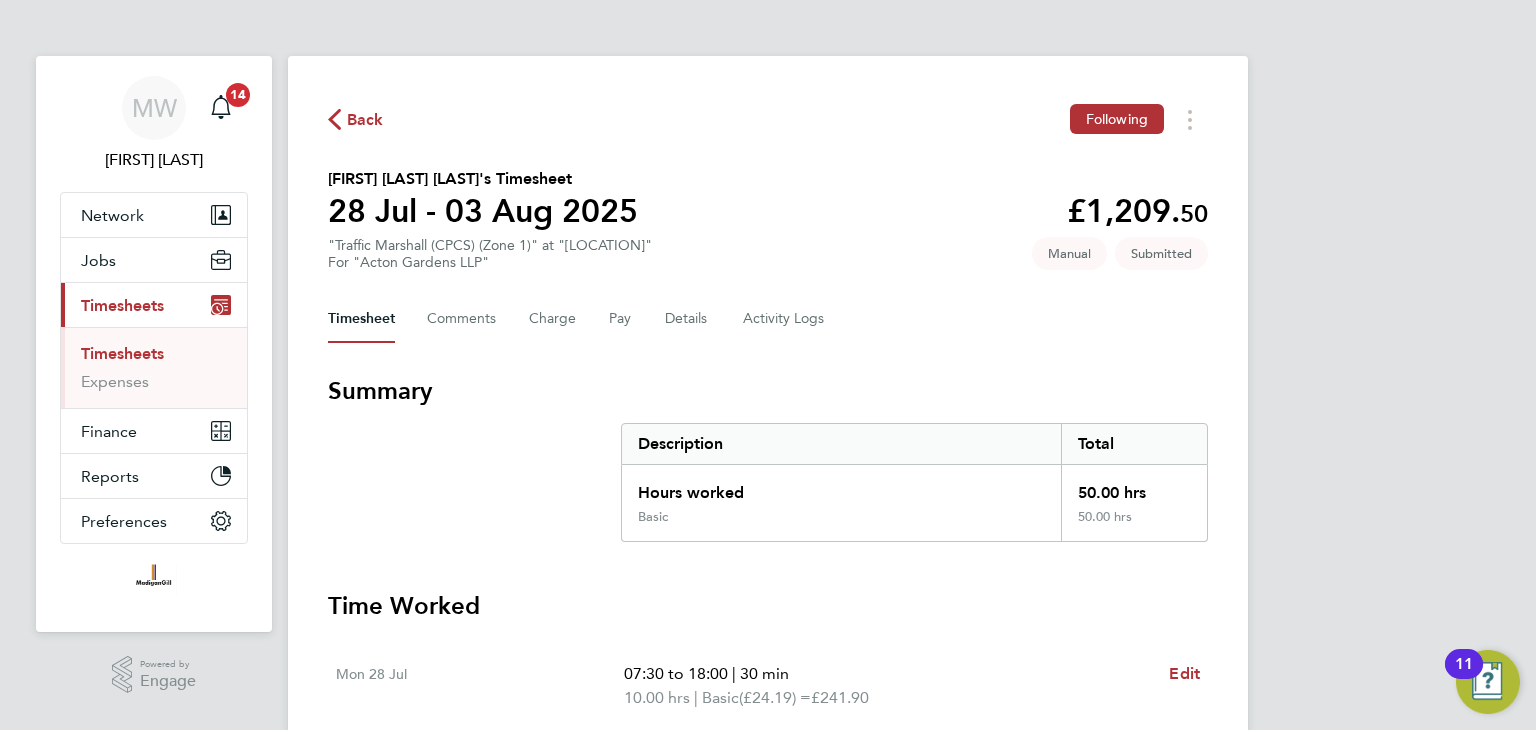 select on "45" 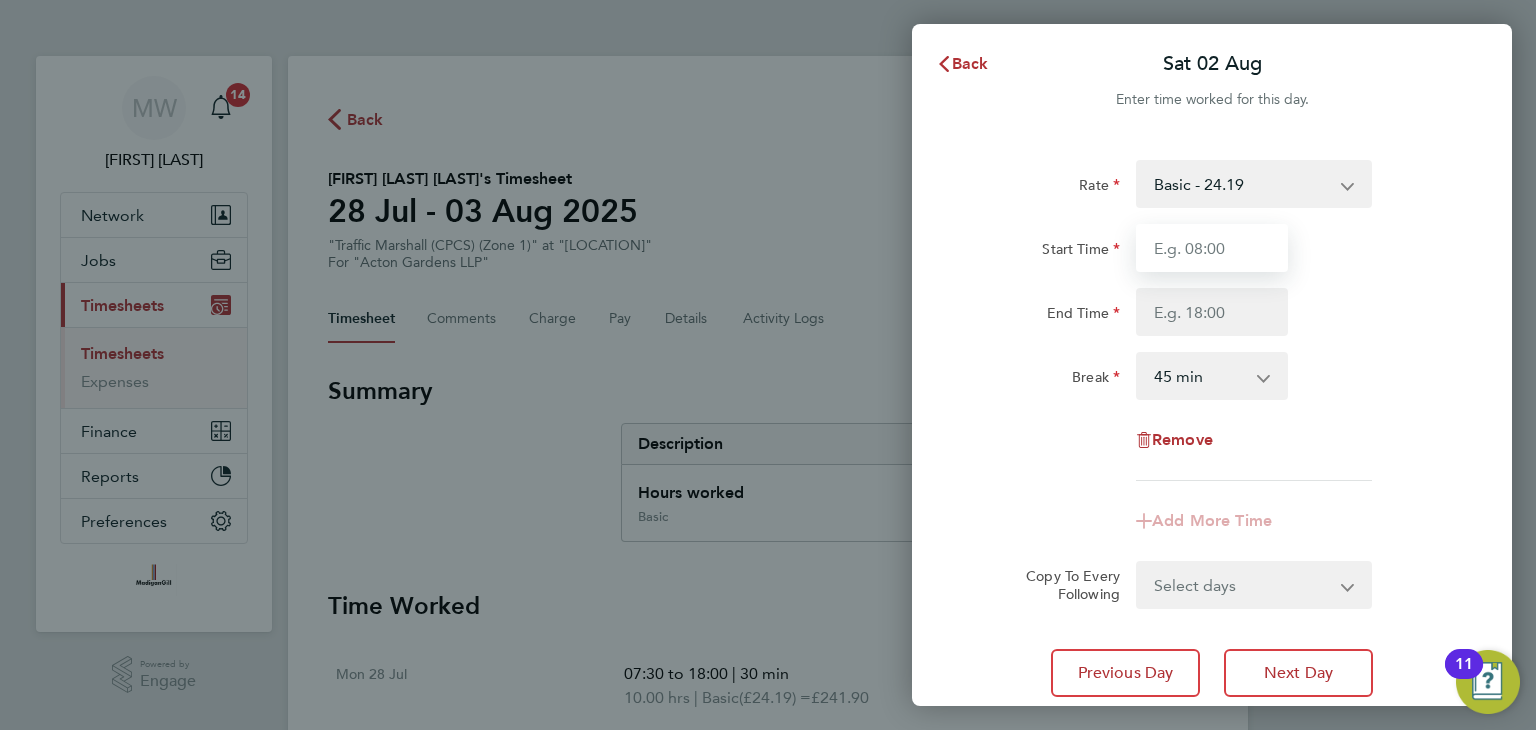 click on "Start Time" at bounding box center [1212, 248] 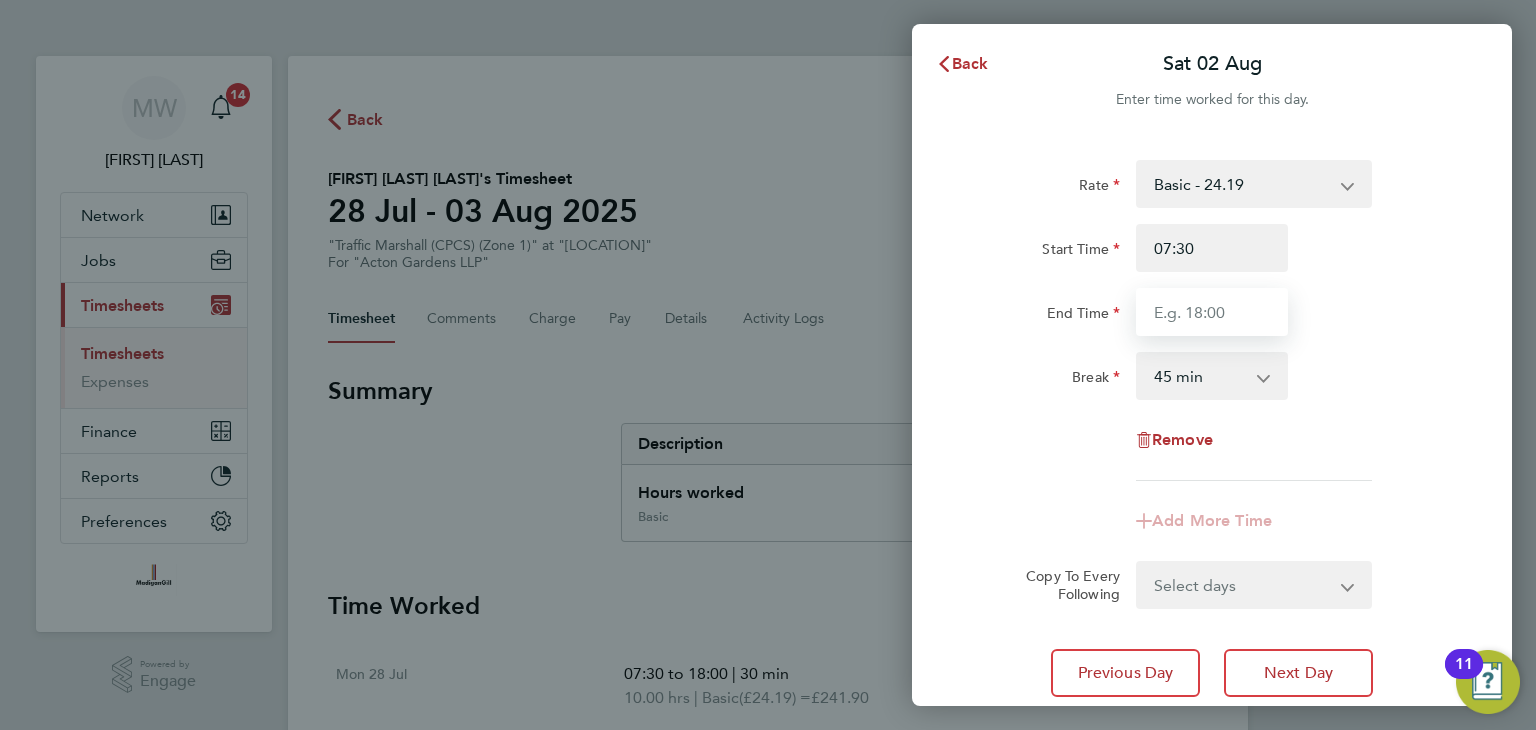 click on "End Time" at bounding box center [1212, 312] 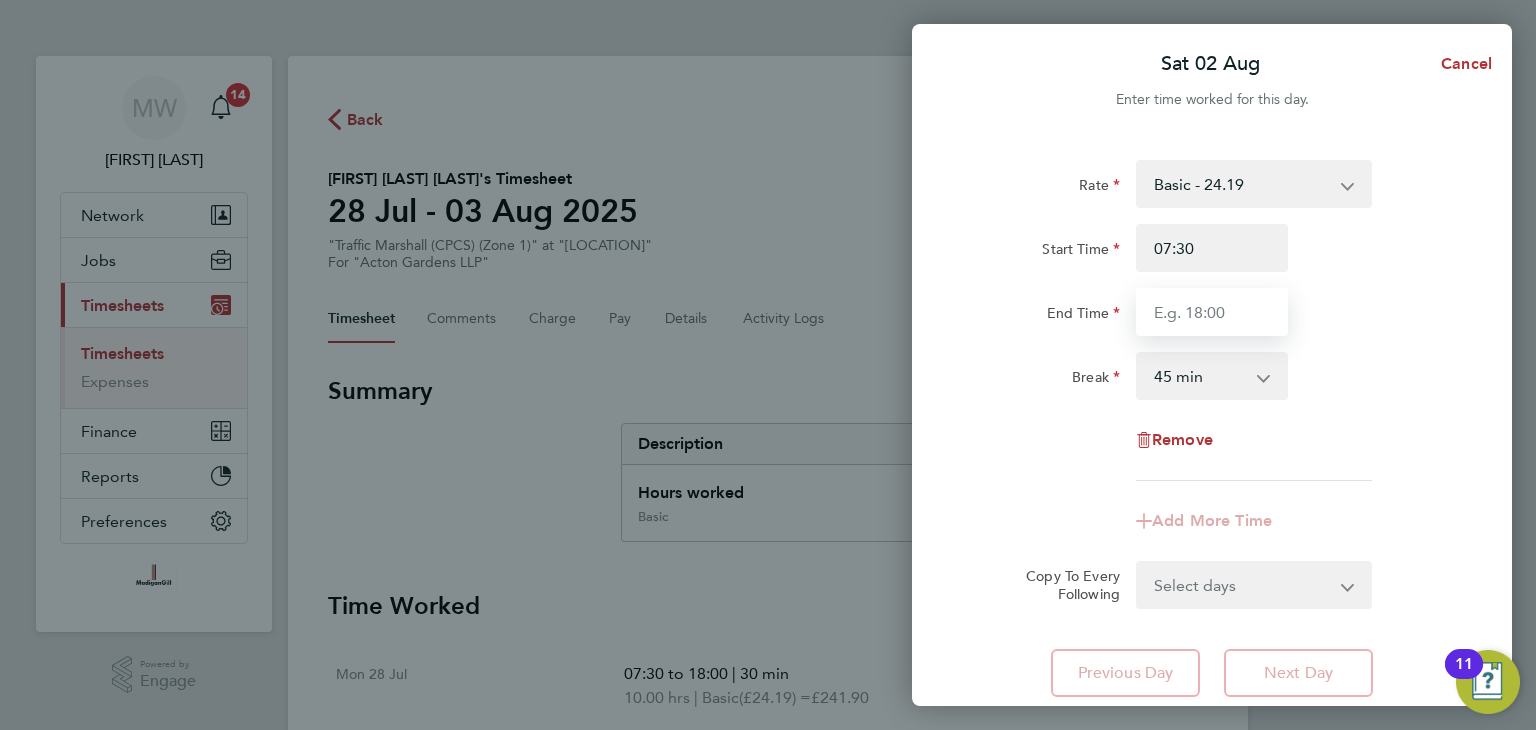 type on "15:30" 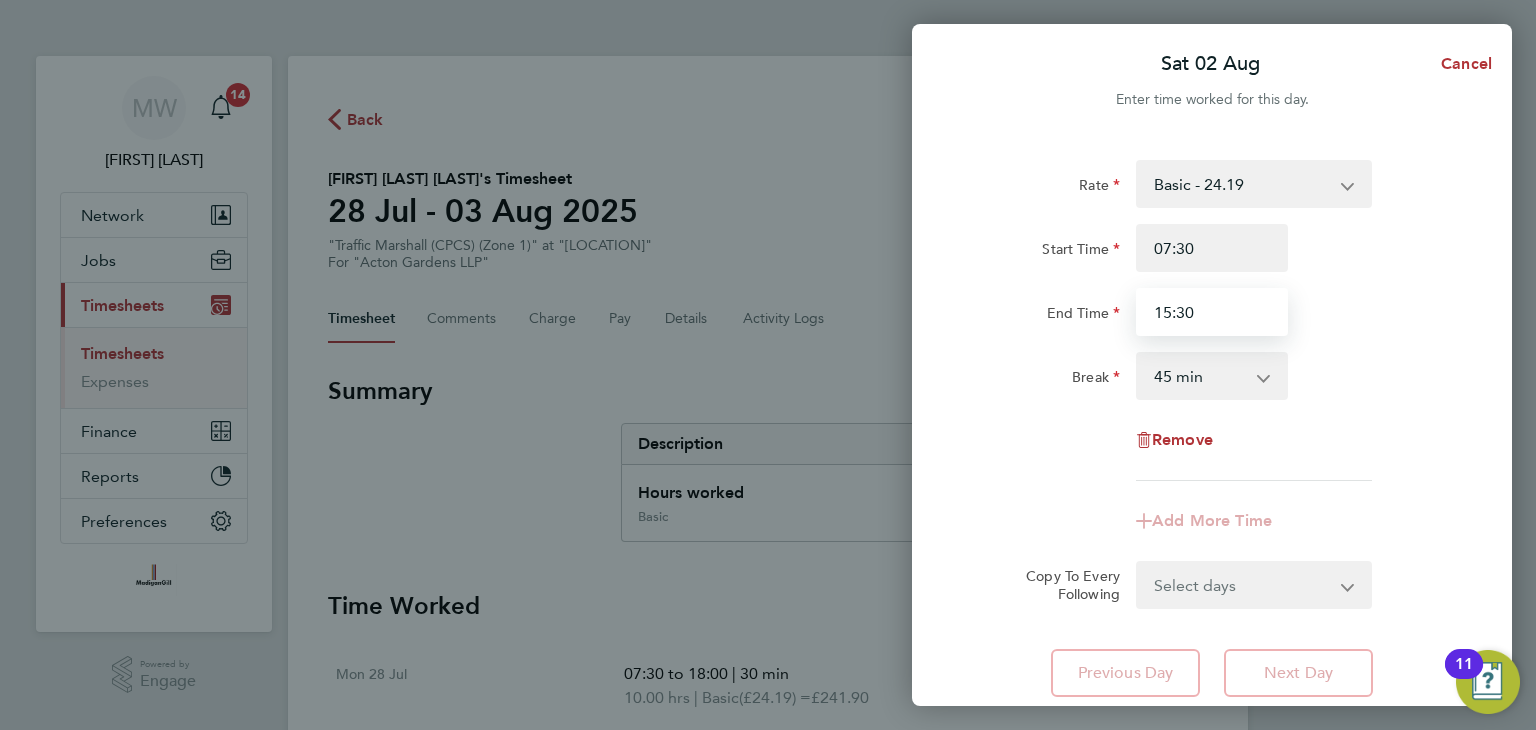 scroll, scrollTop: 142, scrollLeft: 0, axis: vertical 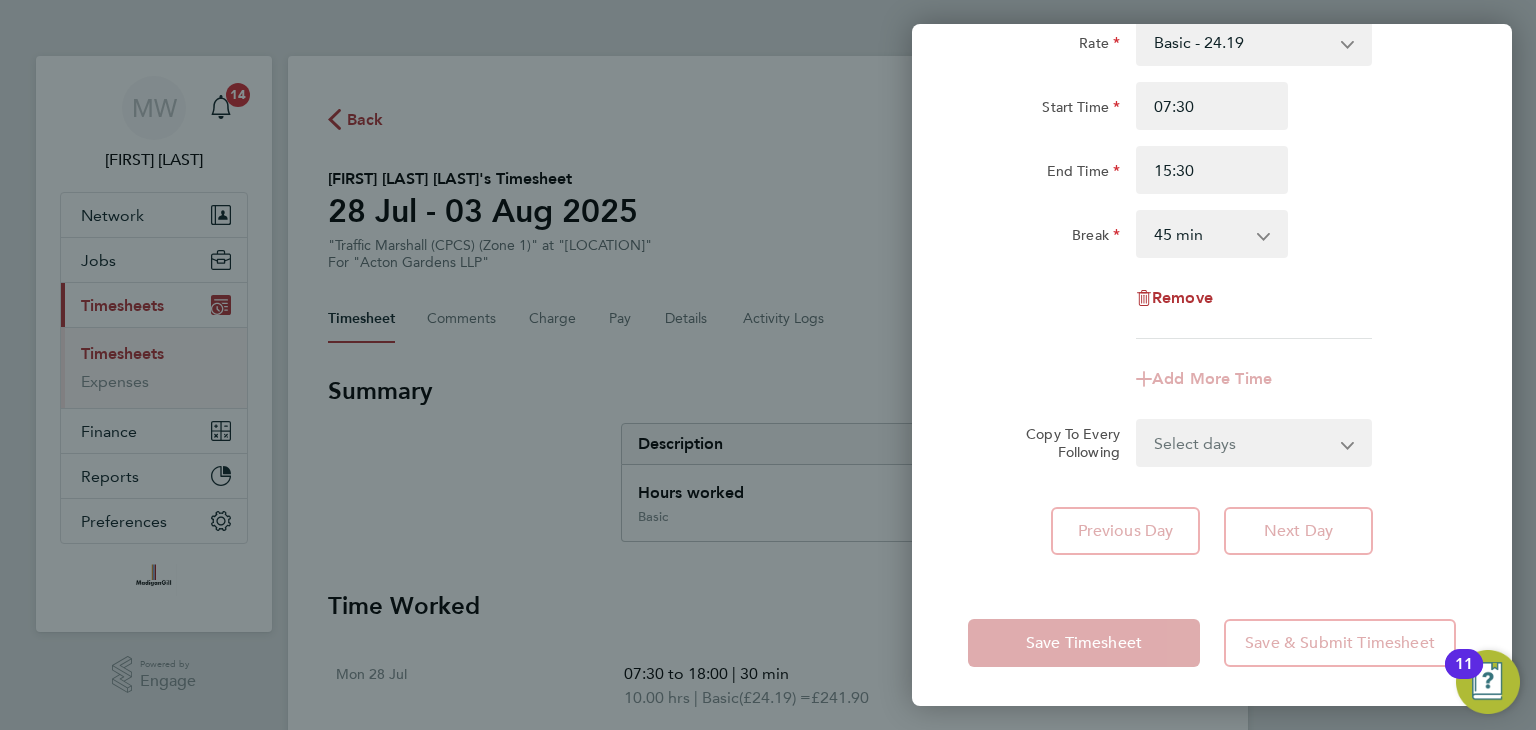 click on "0 min   15 min   30 min   45 min   60 min   75 min   90 min" at bounding box center [1200, 234] 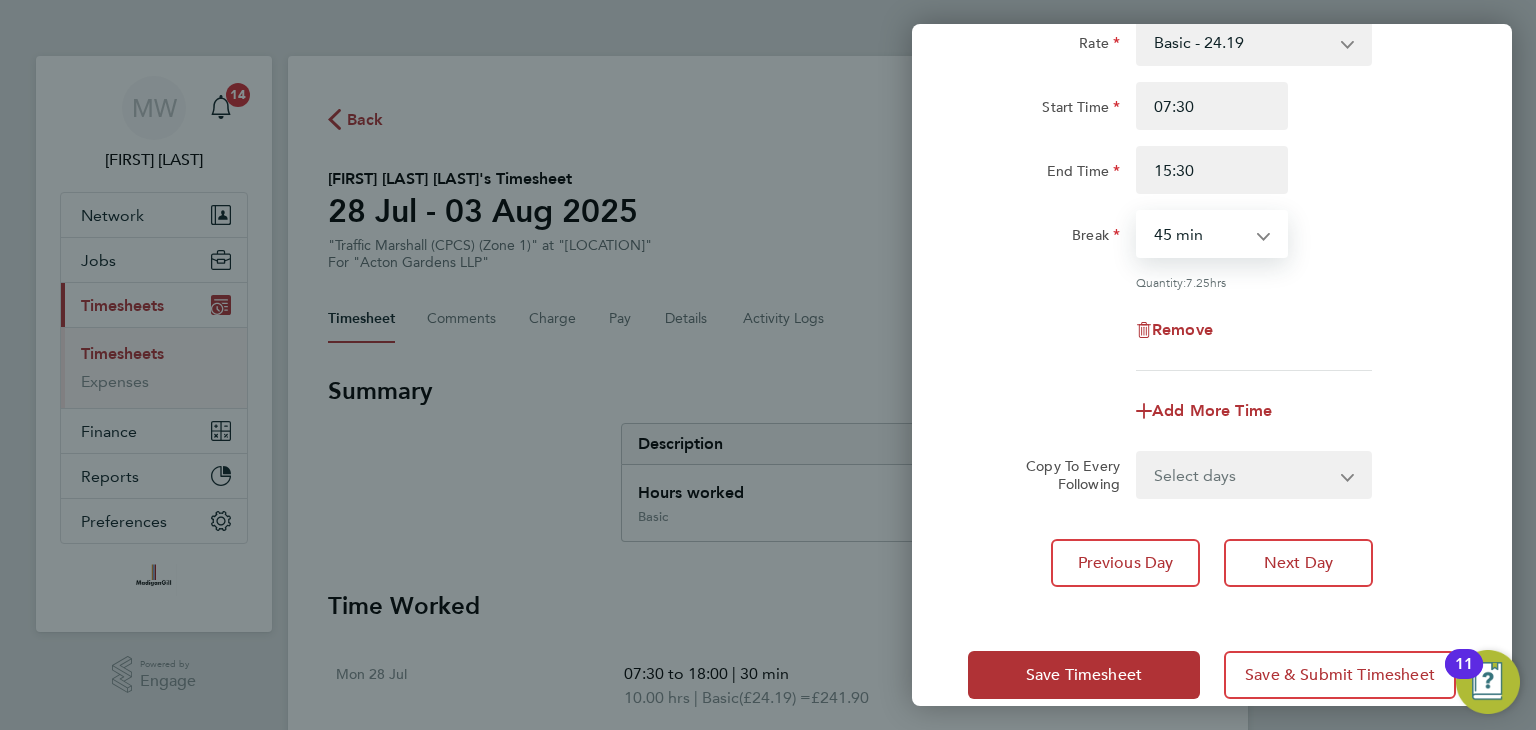 select on "30" 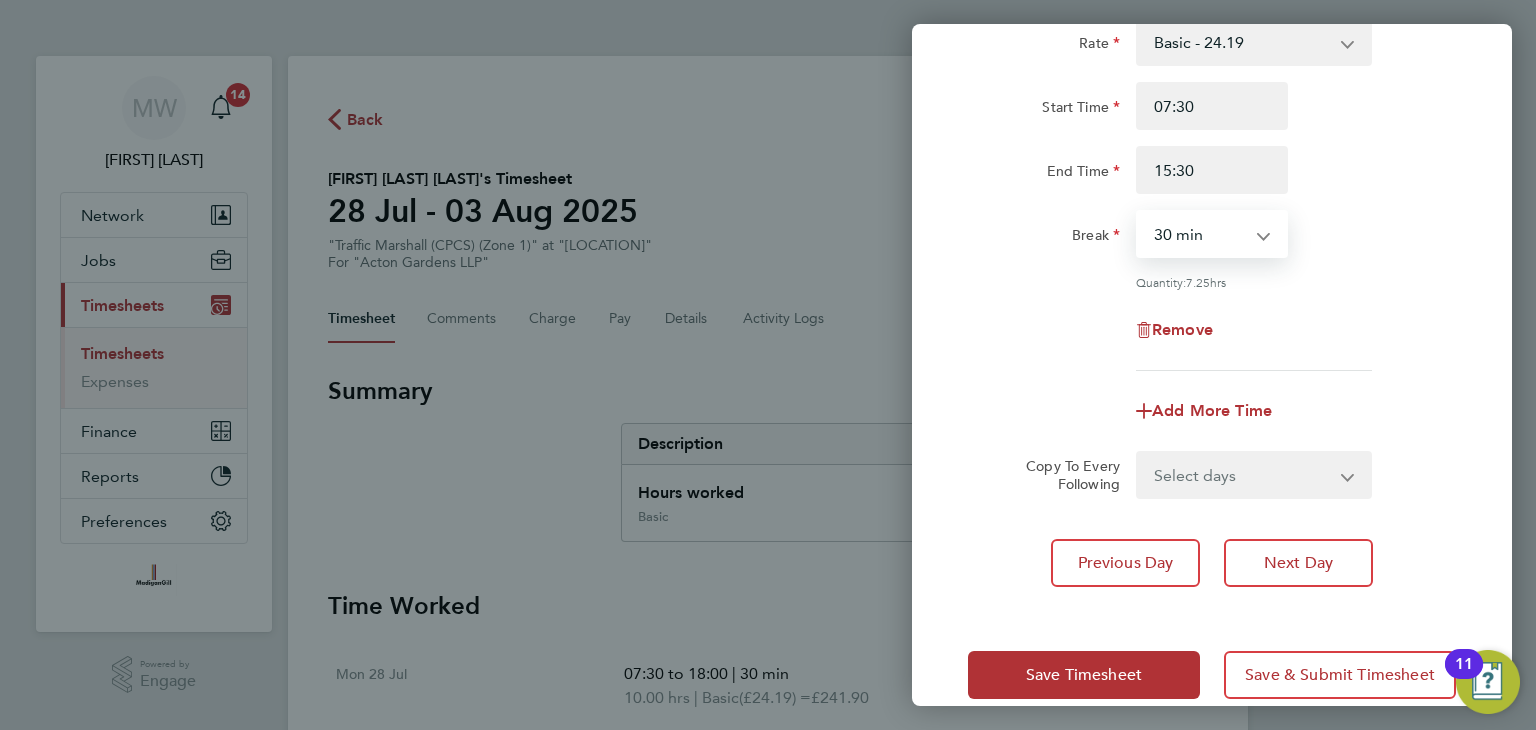 click on "0 min   15 min   30 min   45 min   60 min   75 min   90 min" at bounding box center [1200, 234] 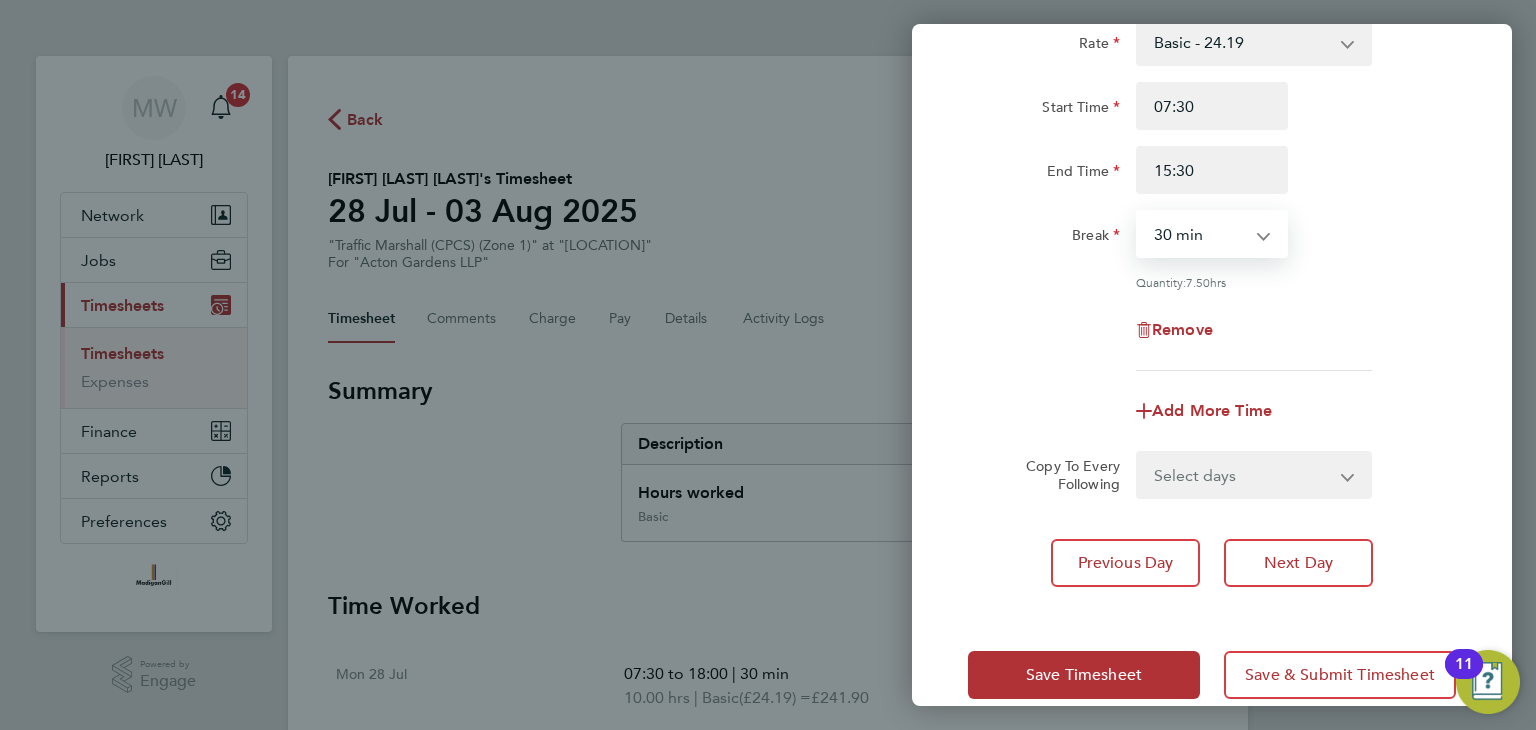 scroll, scrollTop: 172, scrollLeft: 0, axis: vertical 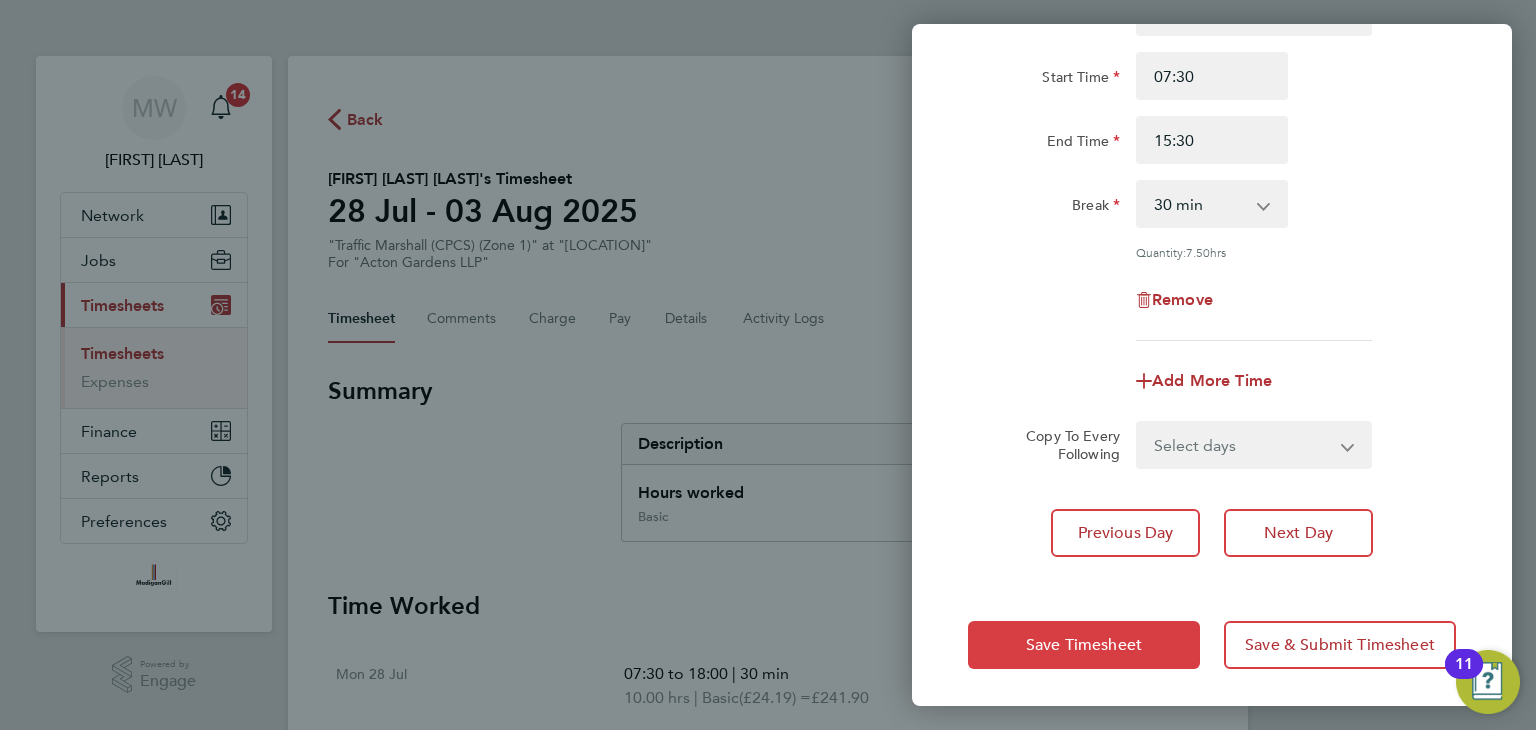 click on "Save Timesheet" 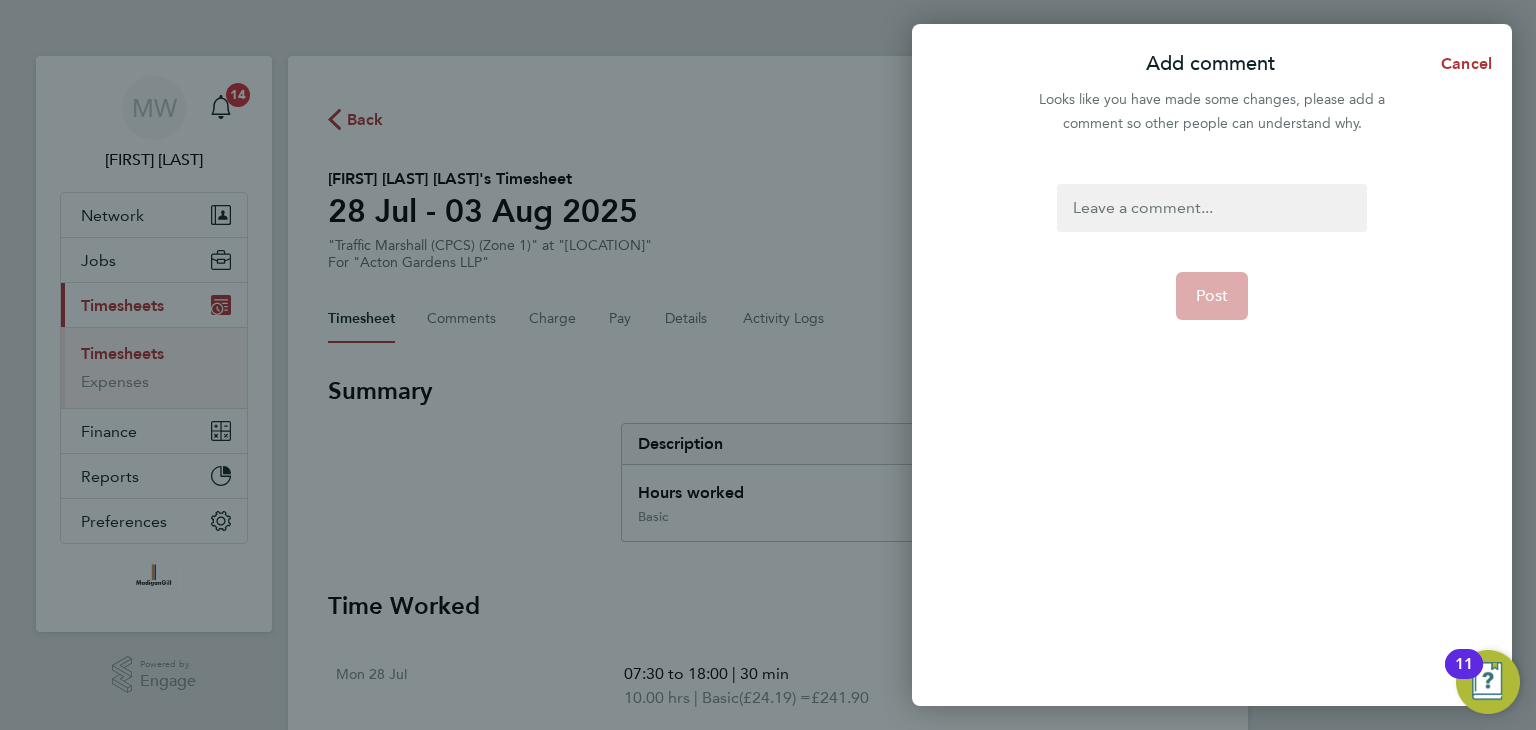 click at bounding box center [1211, 208] 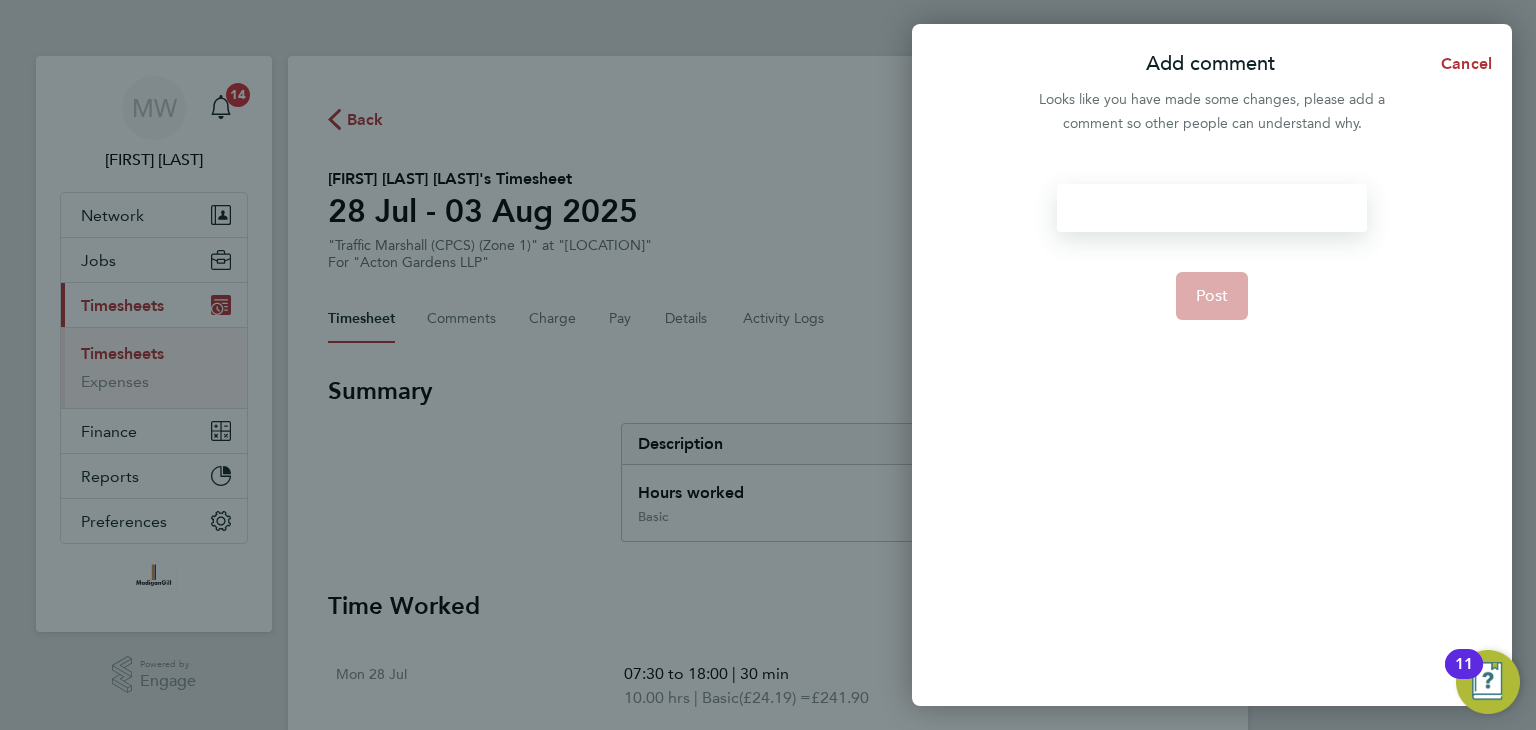 click at bounding box center (1211, 208) 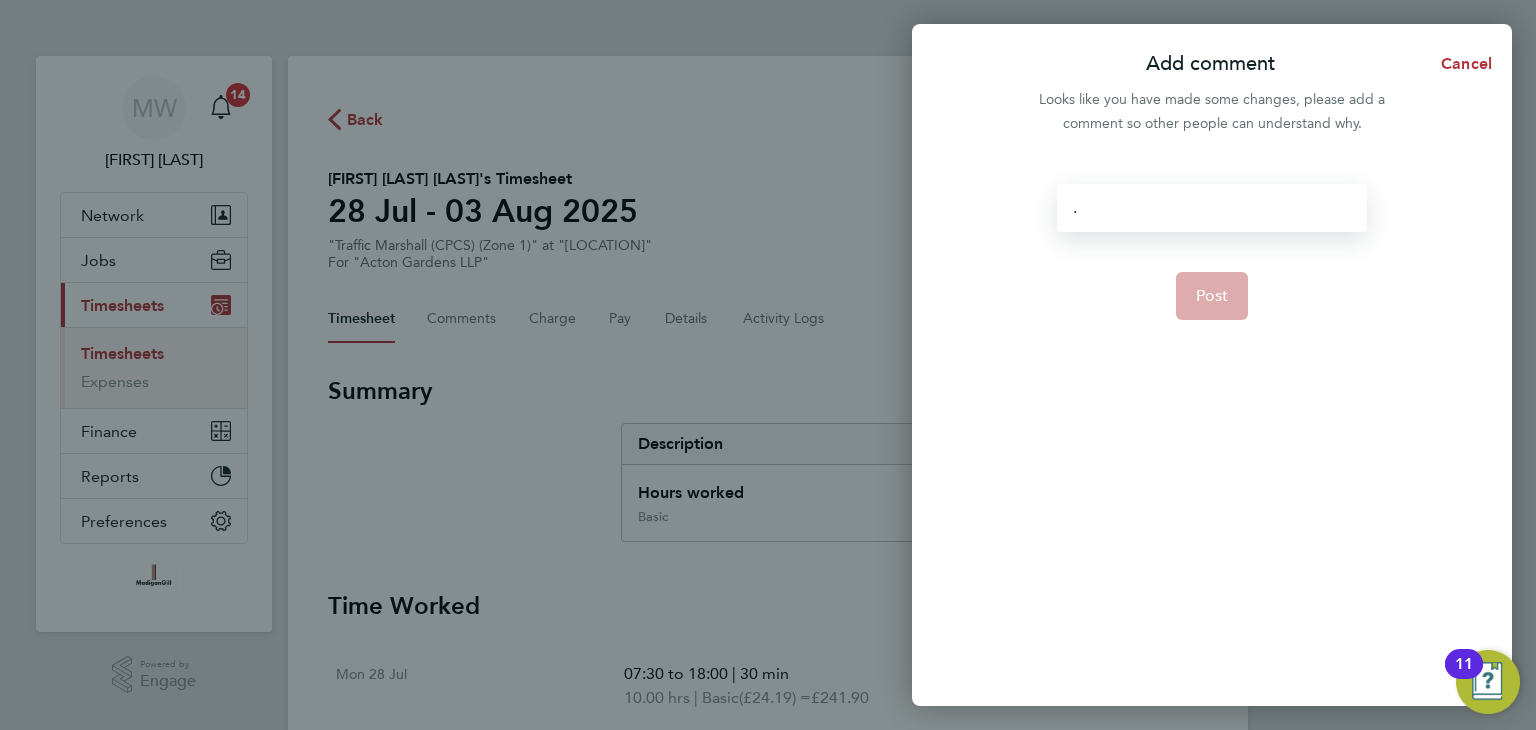 click on "Post" 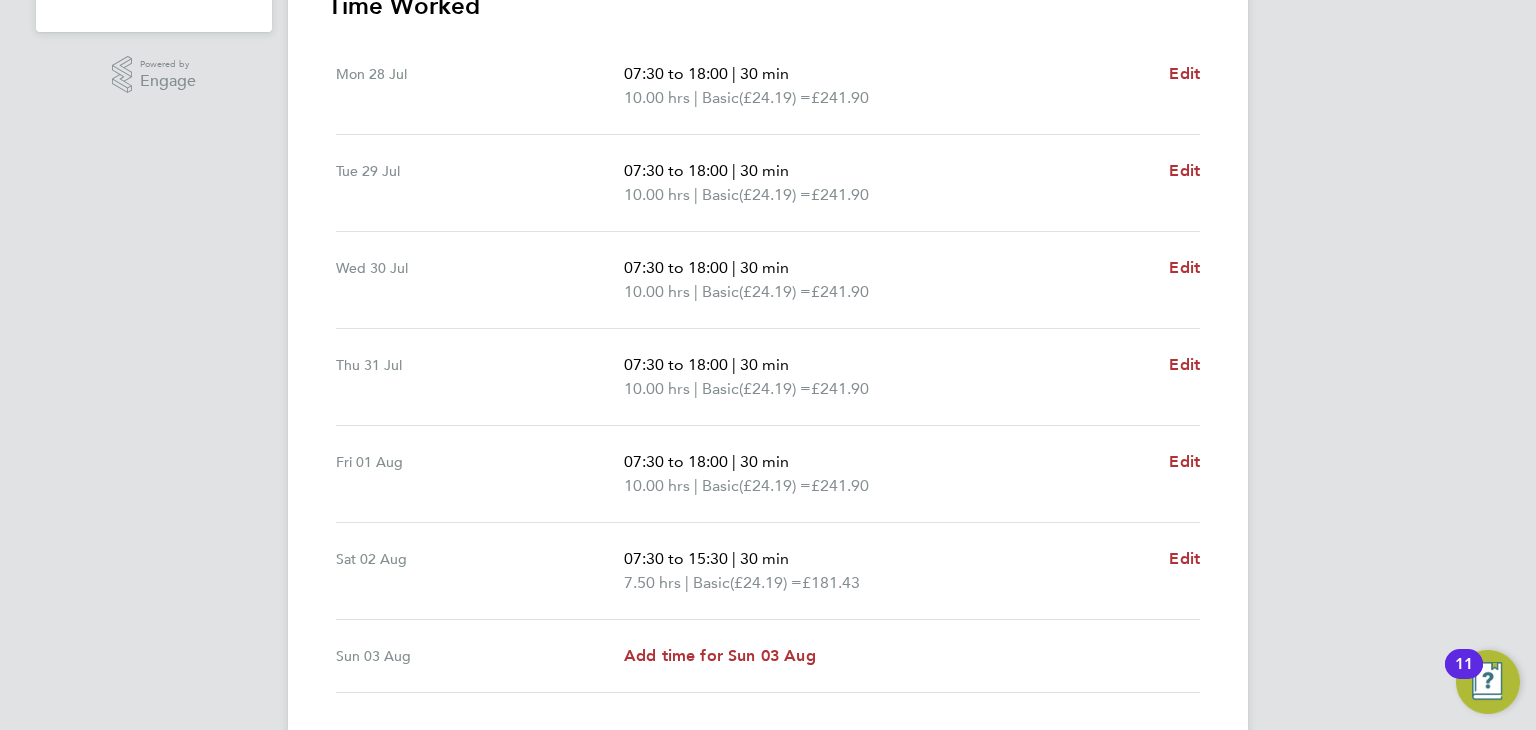 scroll, scrollTop: 736, scrollLeft: 0, axis: vertical 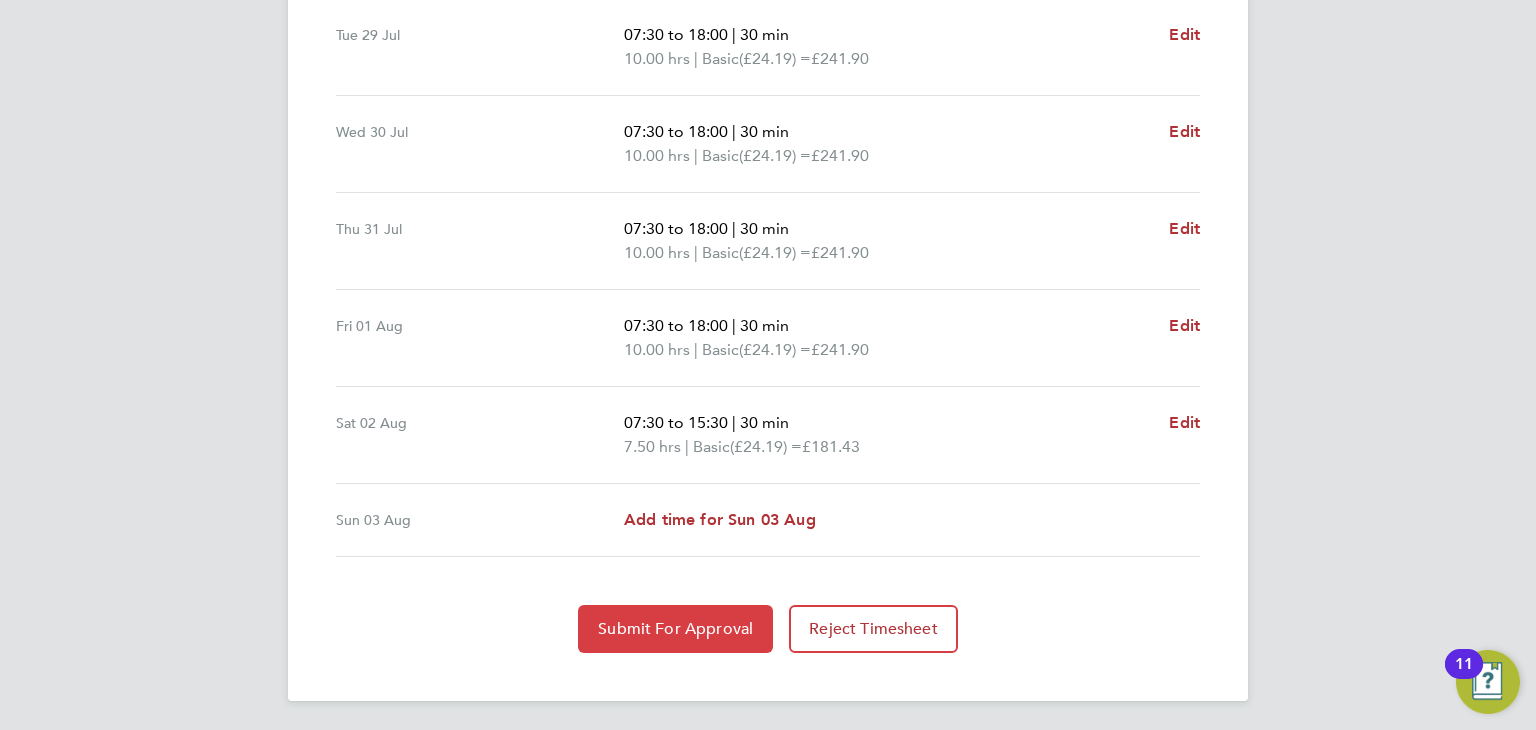 click on "Submit For Approval" 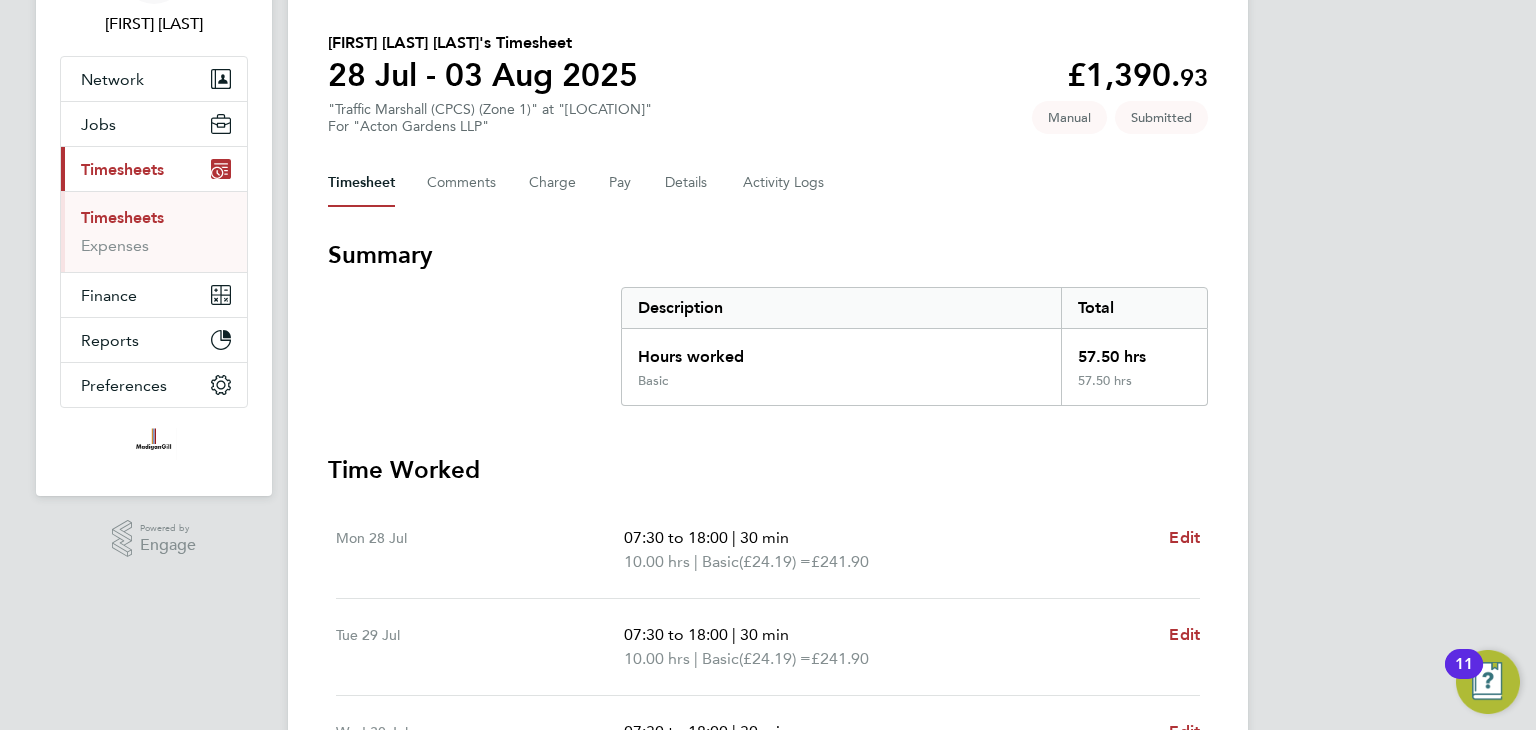 scroll, scrollTop: 0, scrollLeft: 0, axis: both 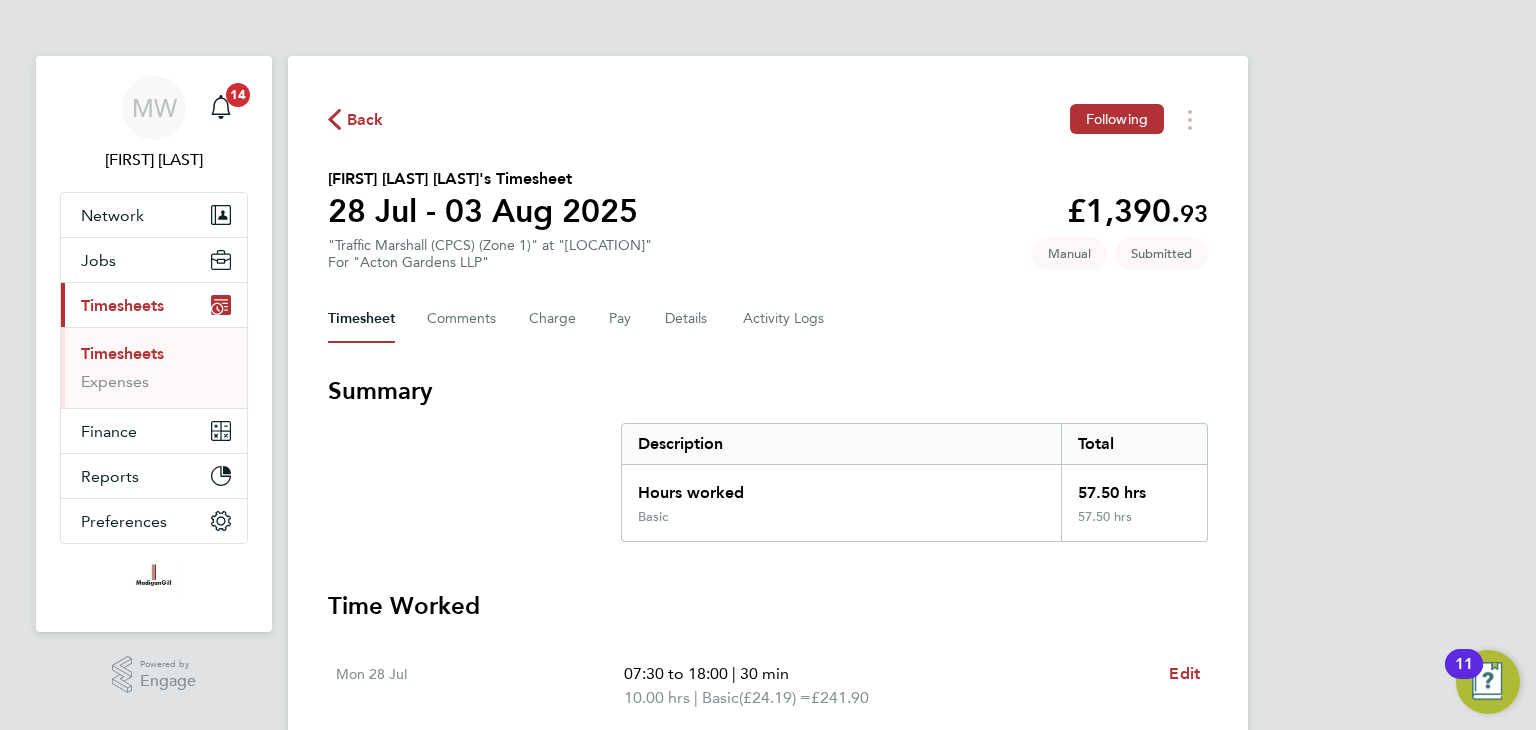 click on "Back" 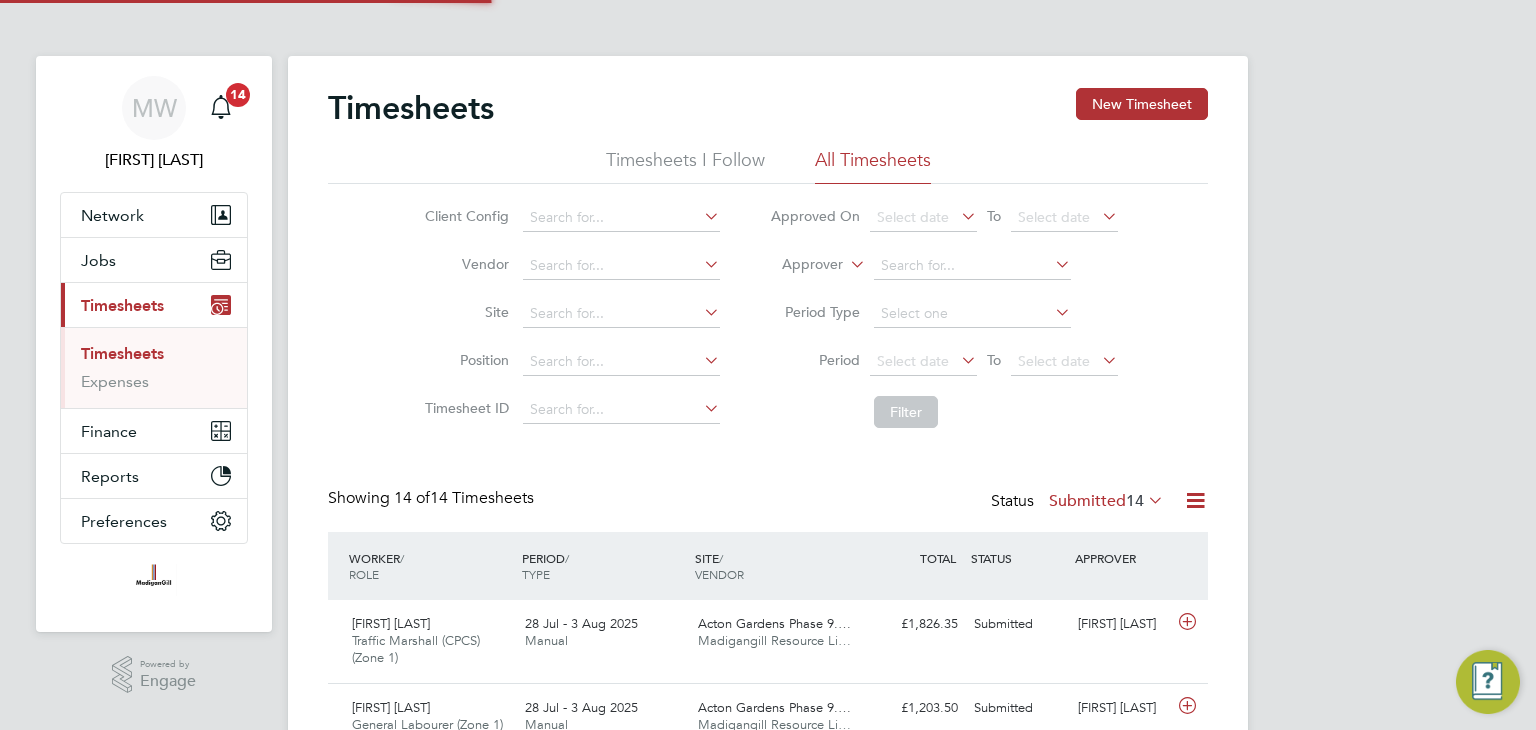 scroll, scrollTop: 10, scrollLeft: 10, axis: both 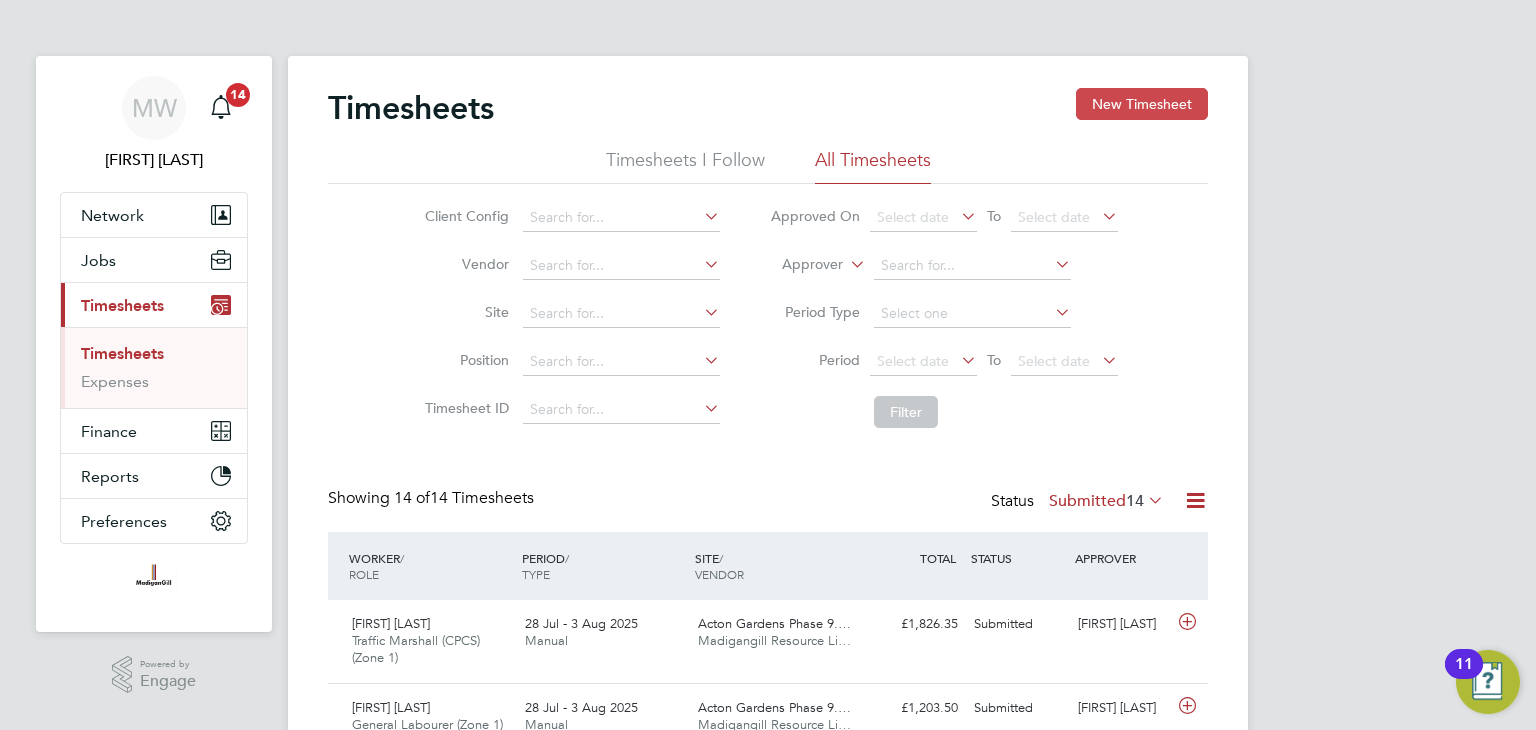 click on "New Timesheet" 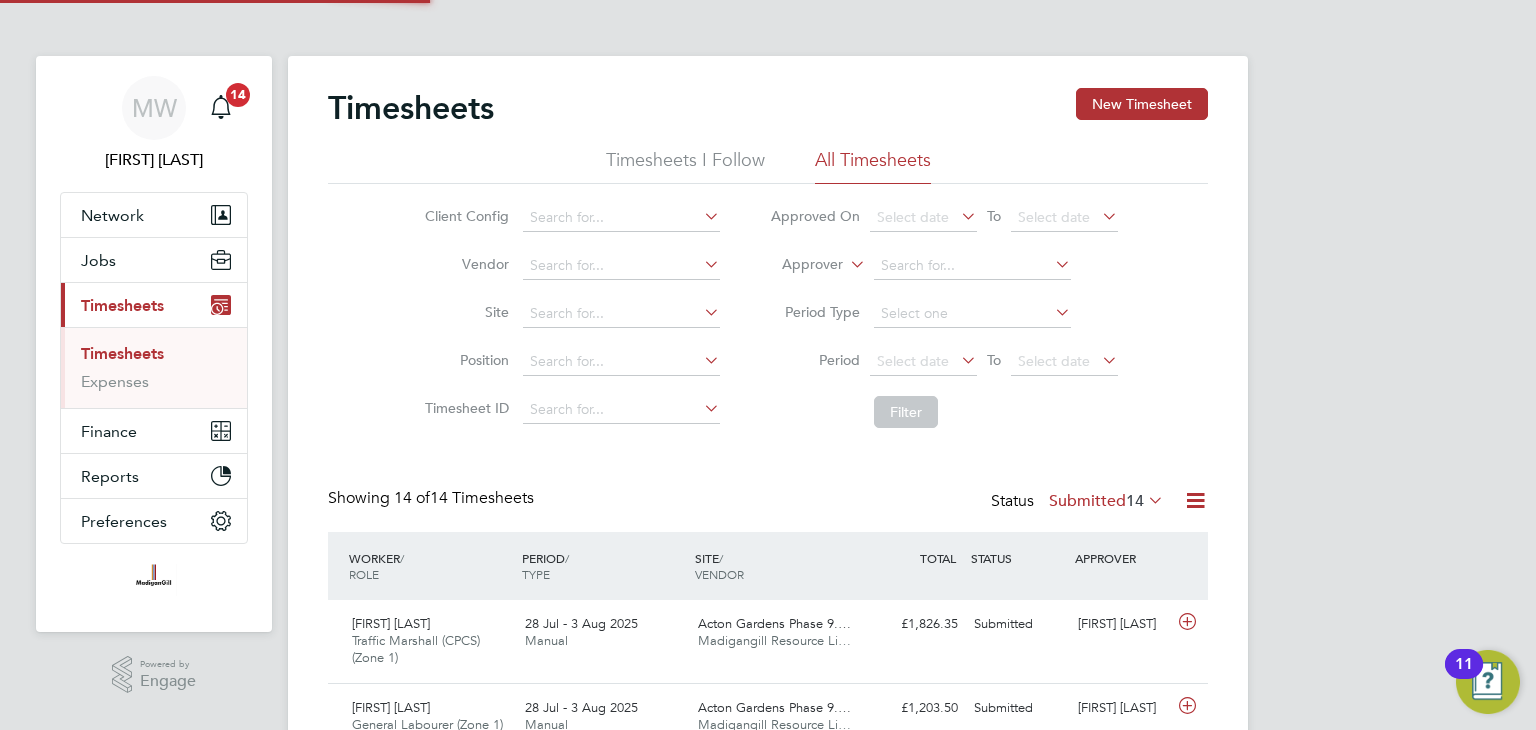 scroll, scrollTop: 10, scrollLeft: 10, axis: both 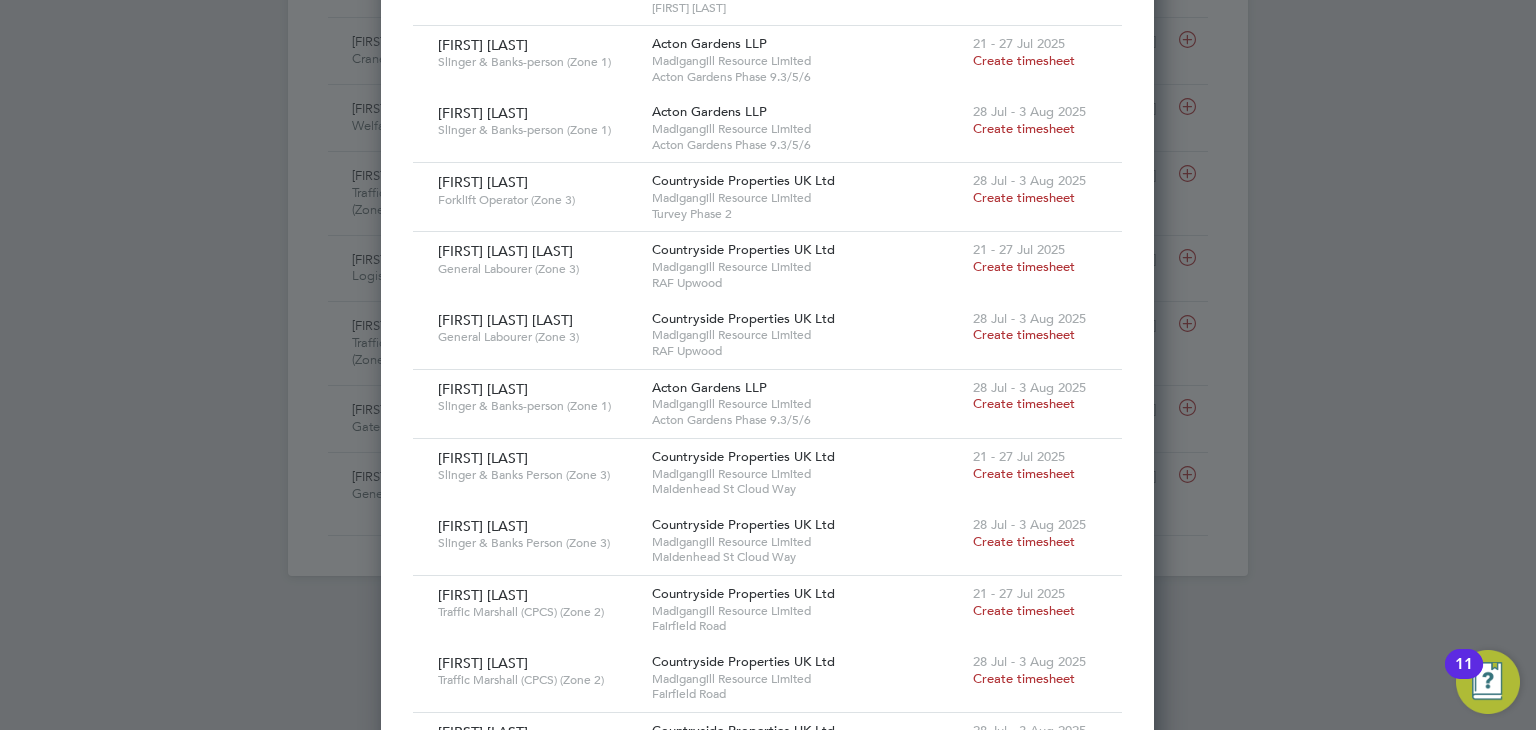 click on "Create timesheet" at bounding box center [1024, 403] 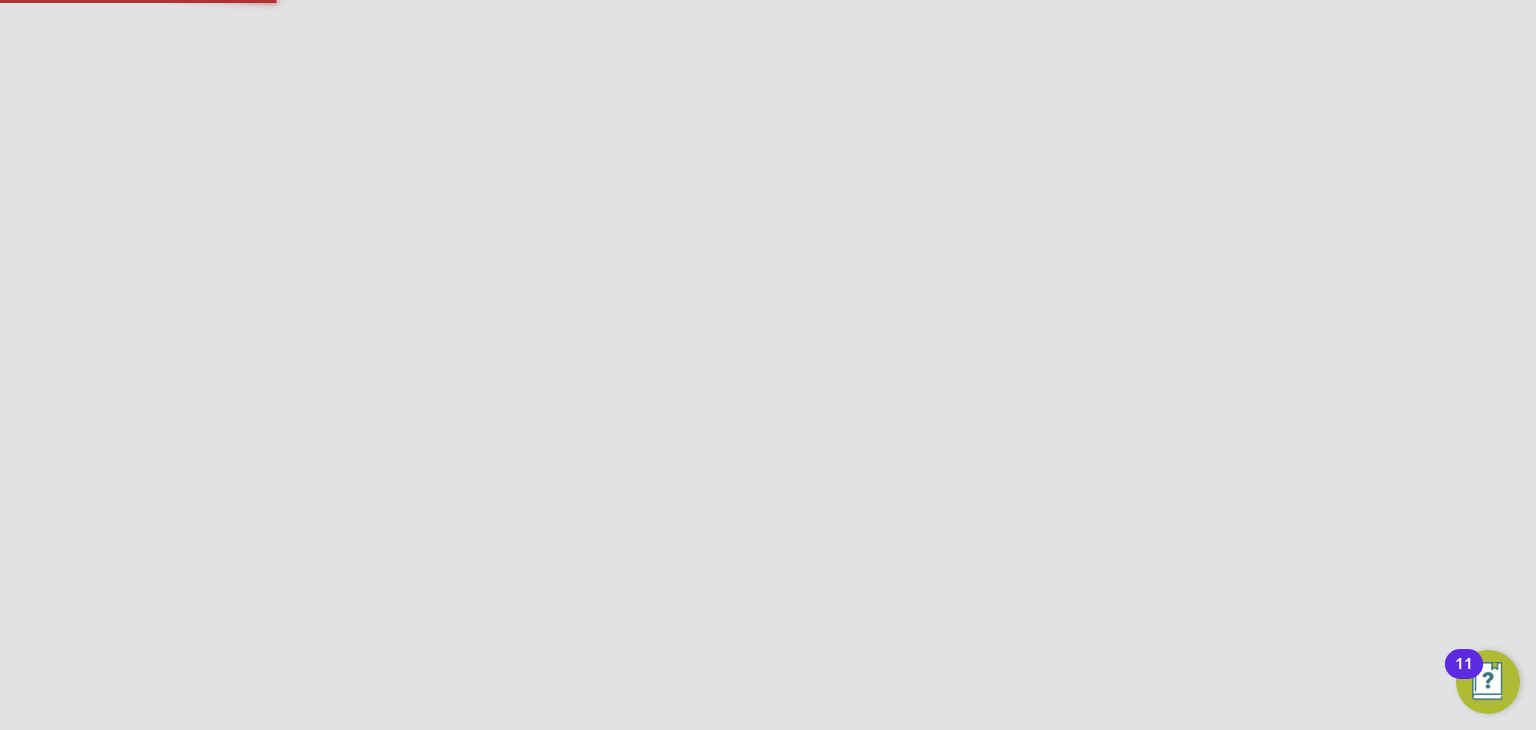 scroll, scrollTop: 36, scrollLeft: 0, axis: vertical 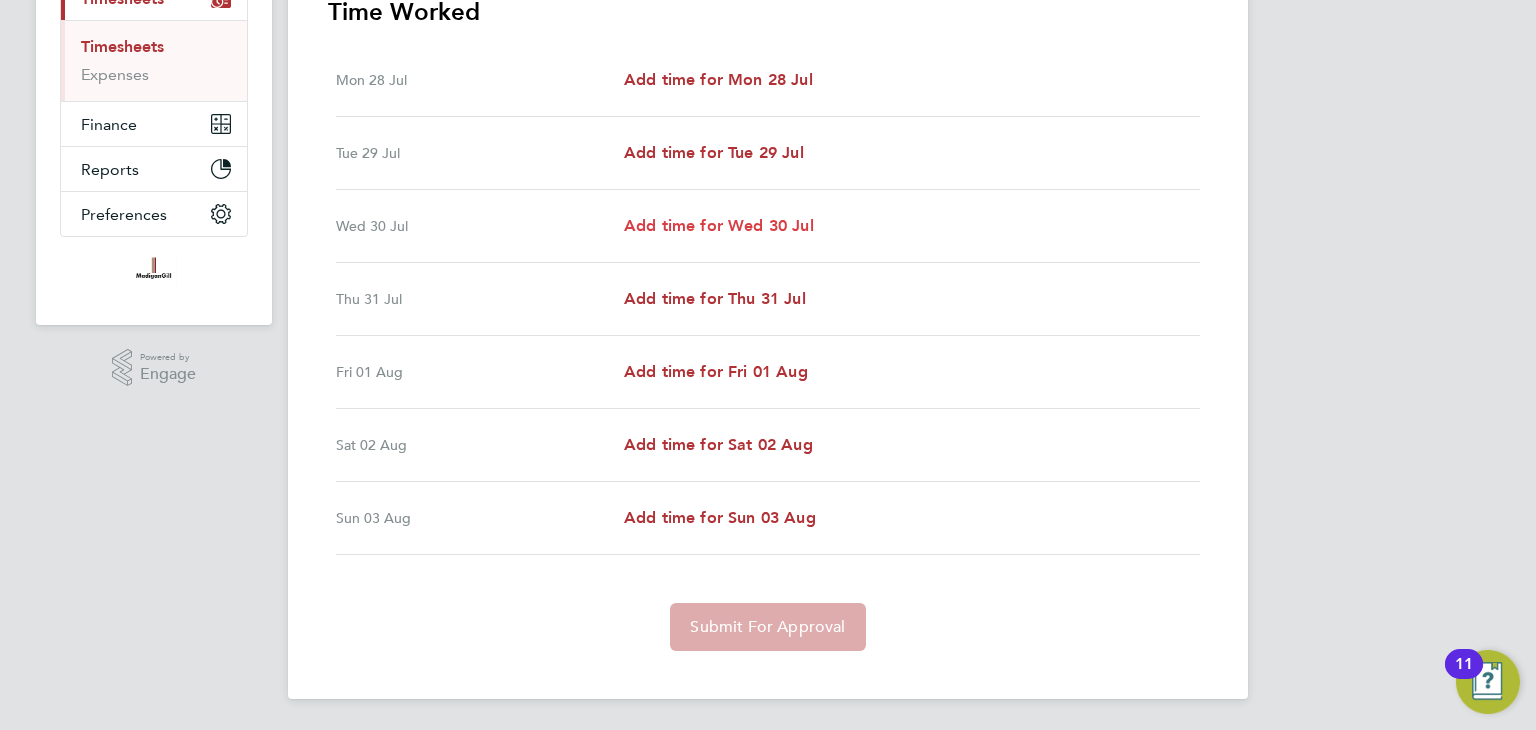 click on "Add time for Wed 30 Jul" at bounding box center [719, 225] 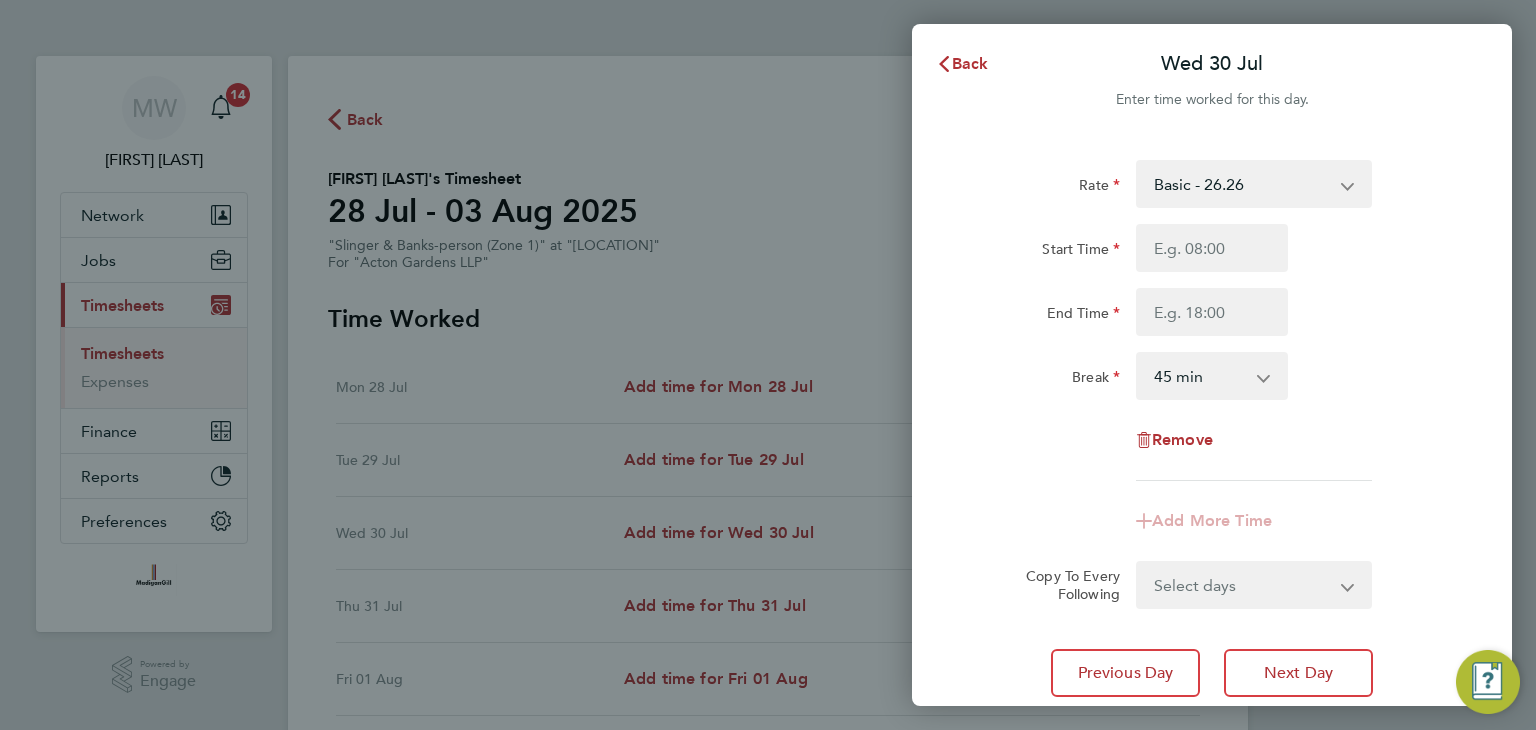 scroll, scrollTop: 0, scrollLeft: 0, axis: both 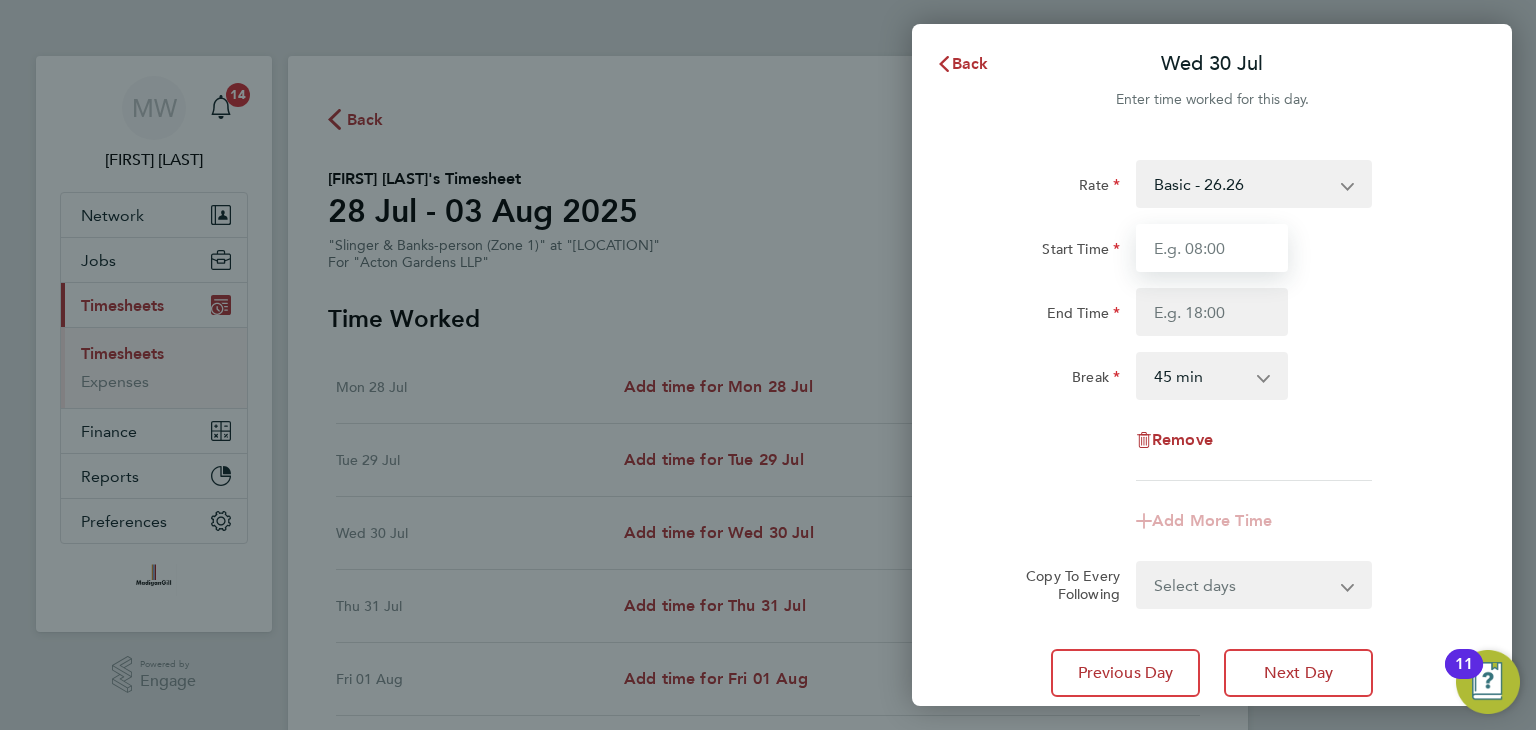 click on "Start Time" at bounding box center [1212, 248] 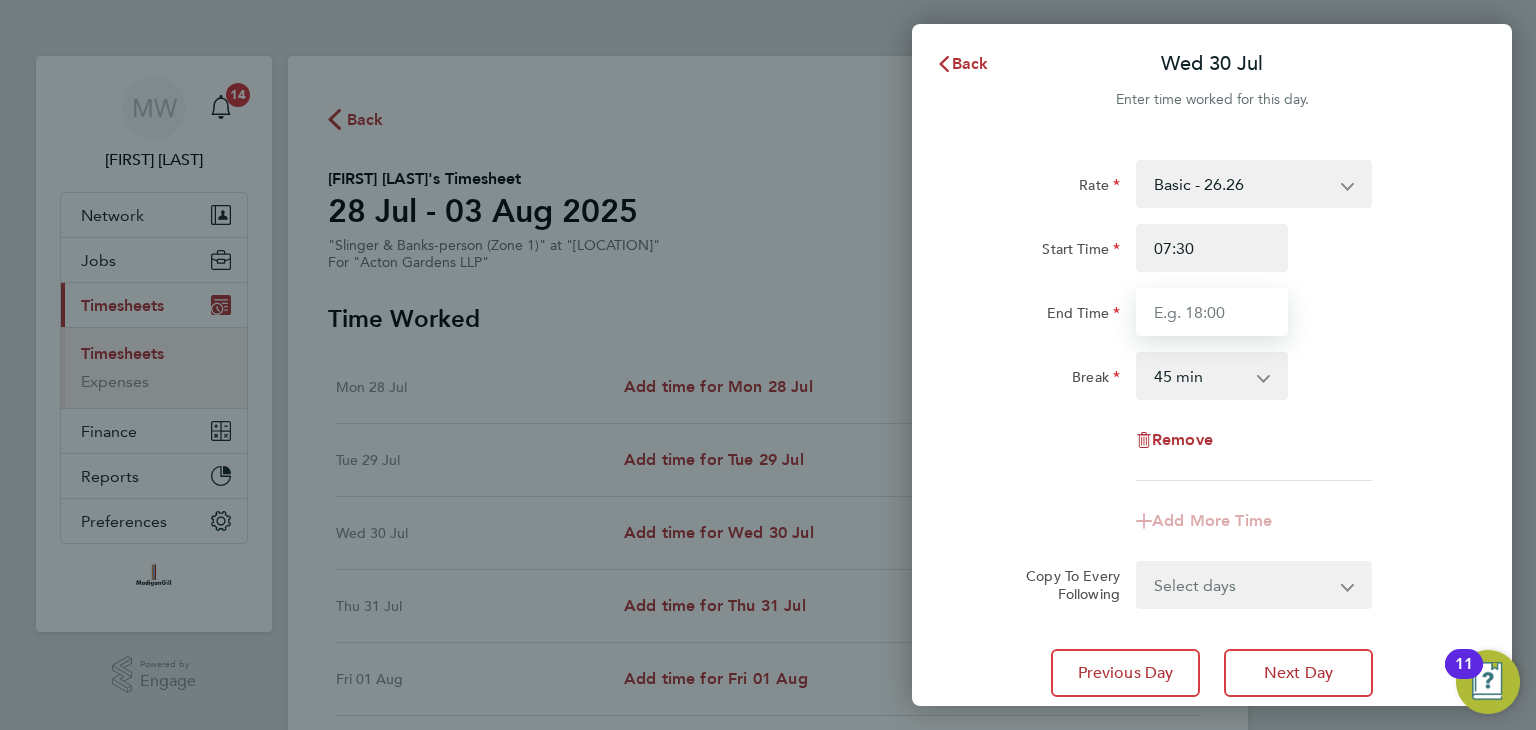 click on "End Time" at bounding box center (1212, 312) 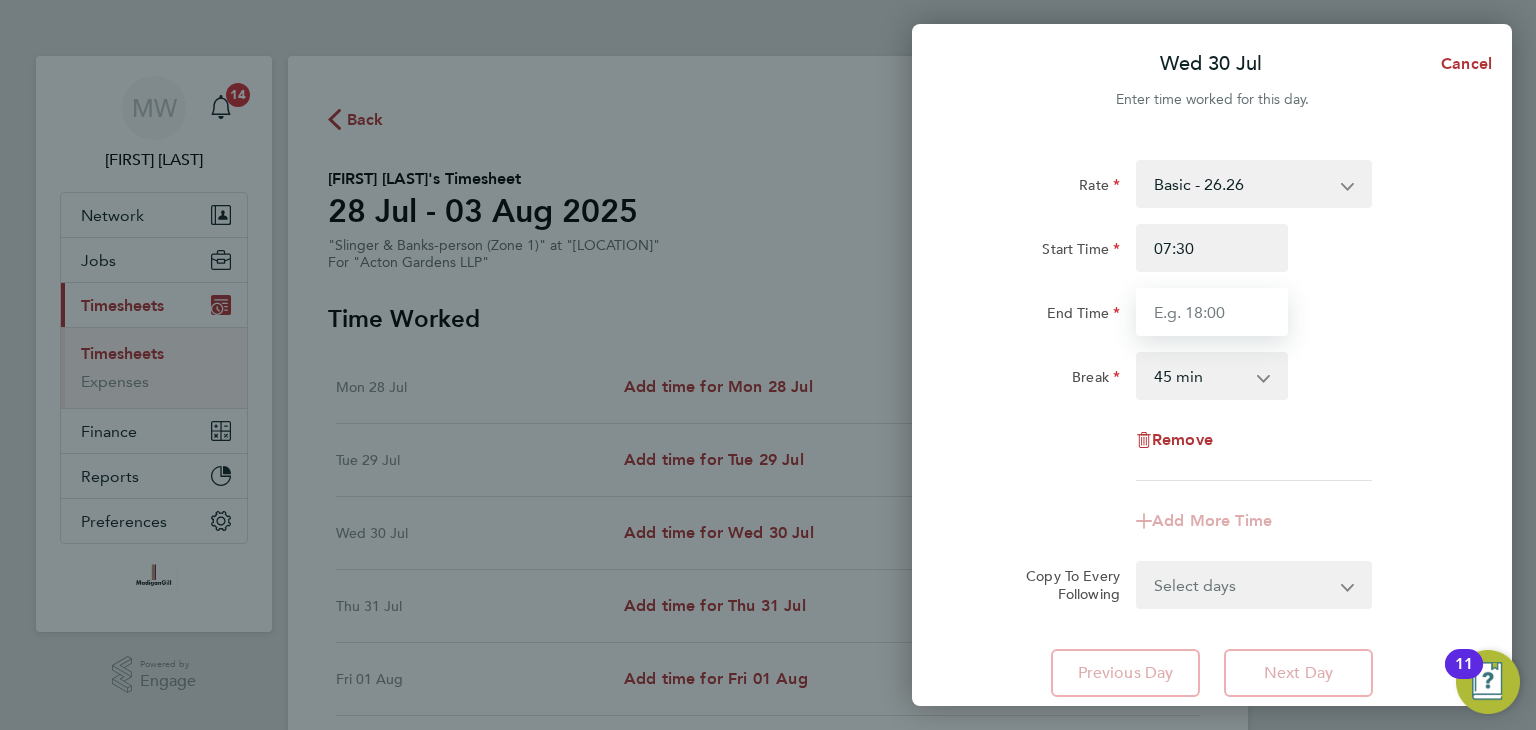 type on "18:00" 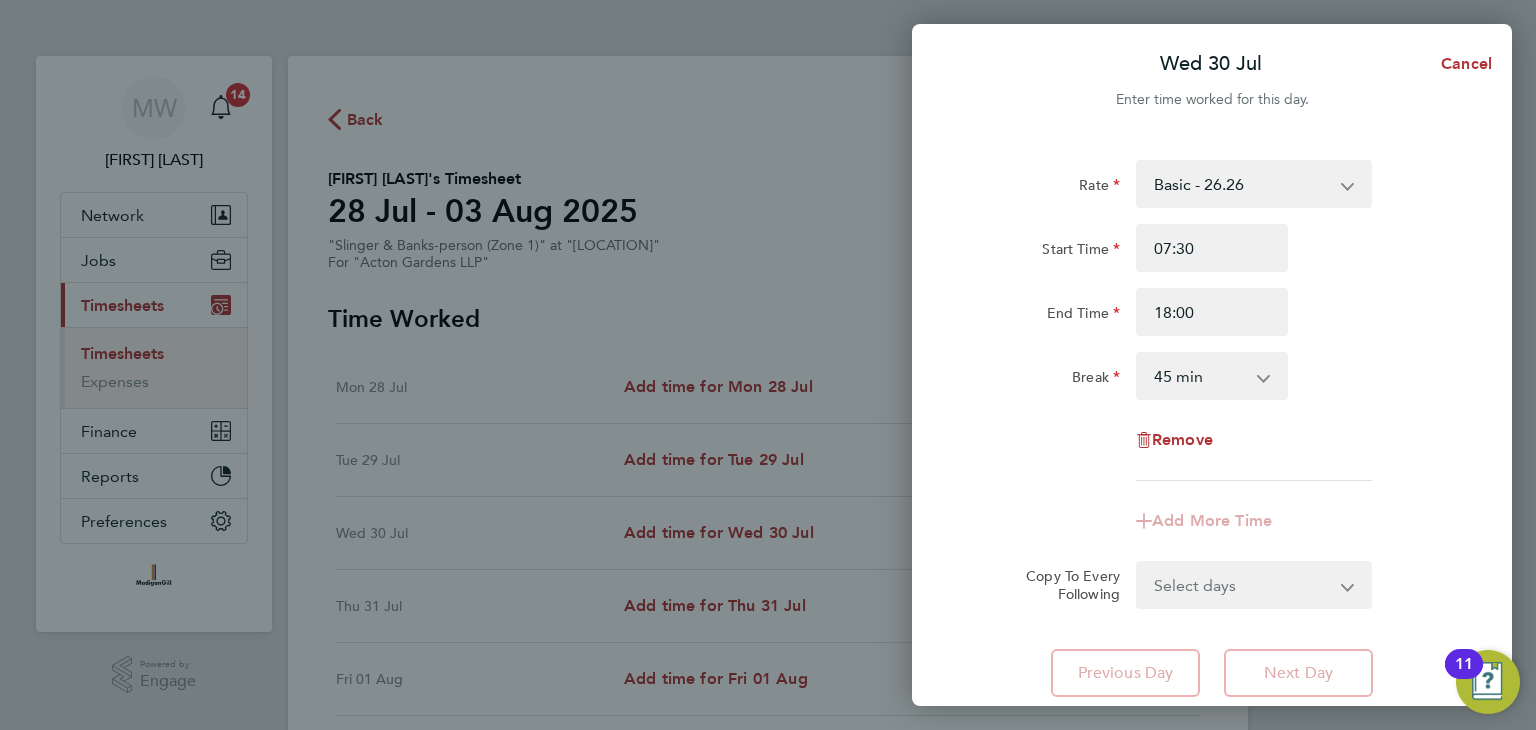 click on "0 min   15 min   30 min   45 min   60 min   75 min   90 min" at bounding box center (1200, 376) 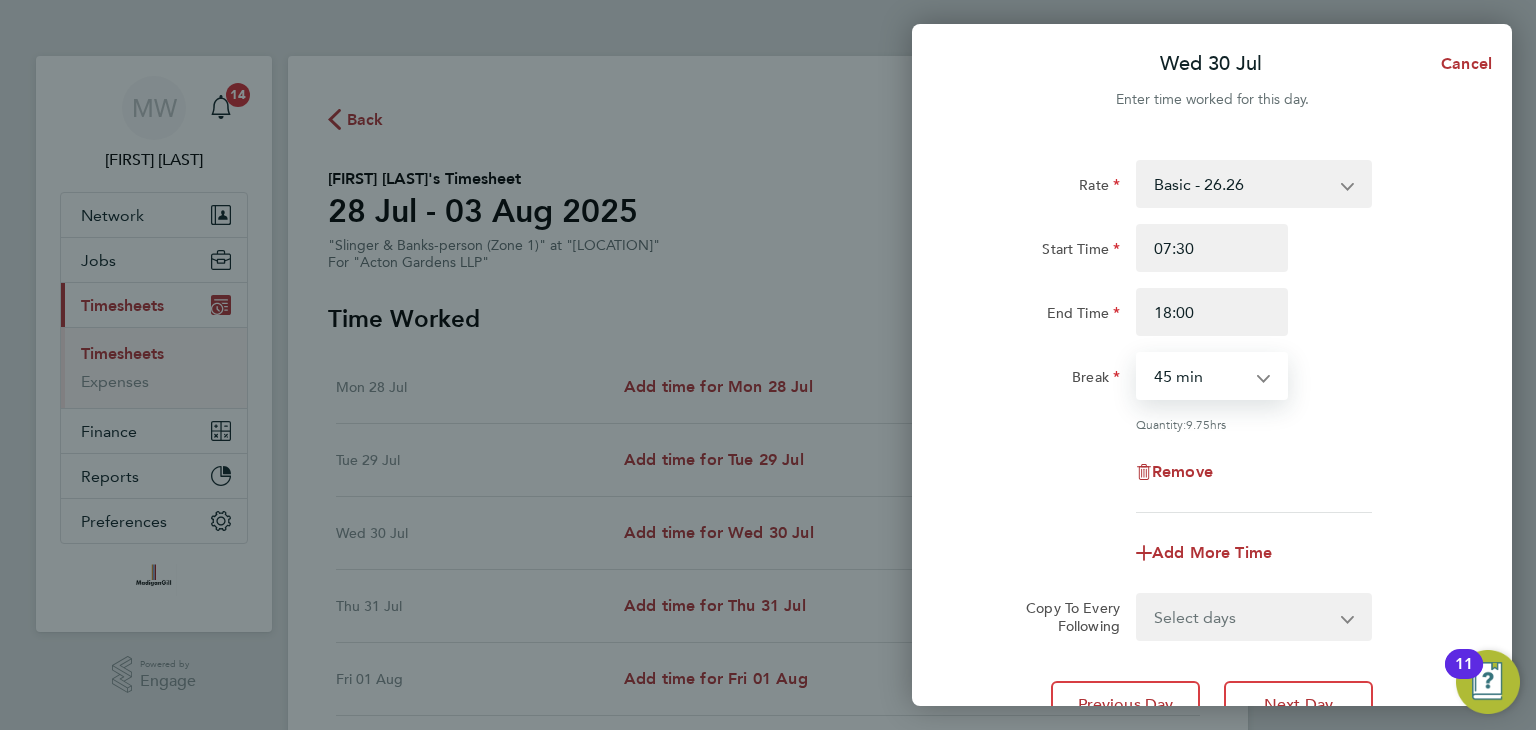 select on "30" 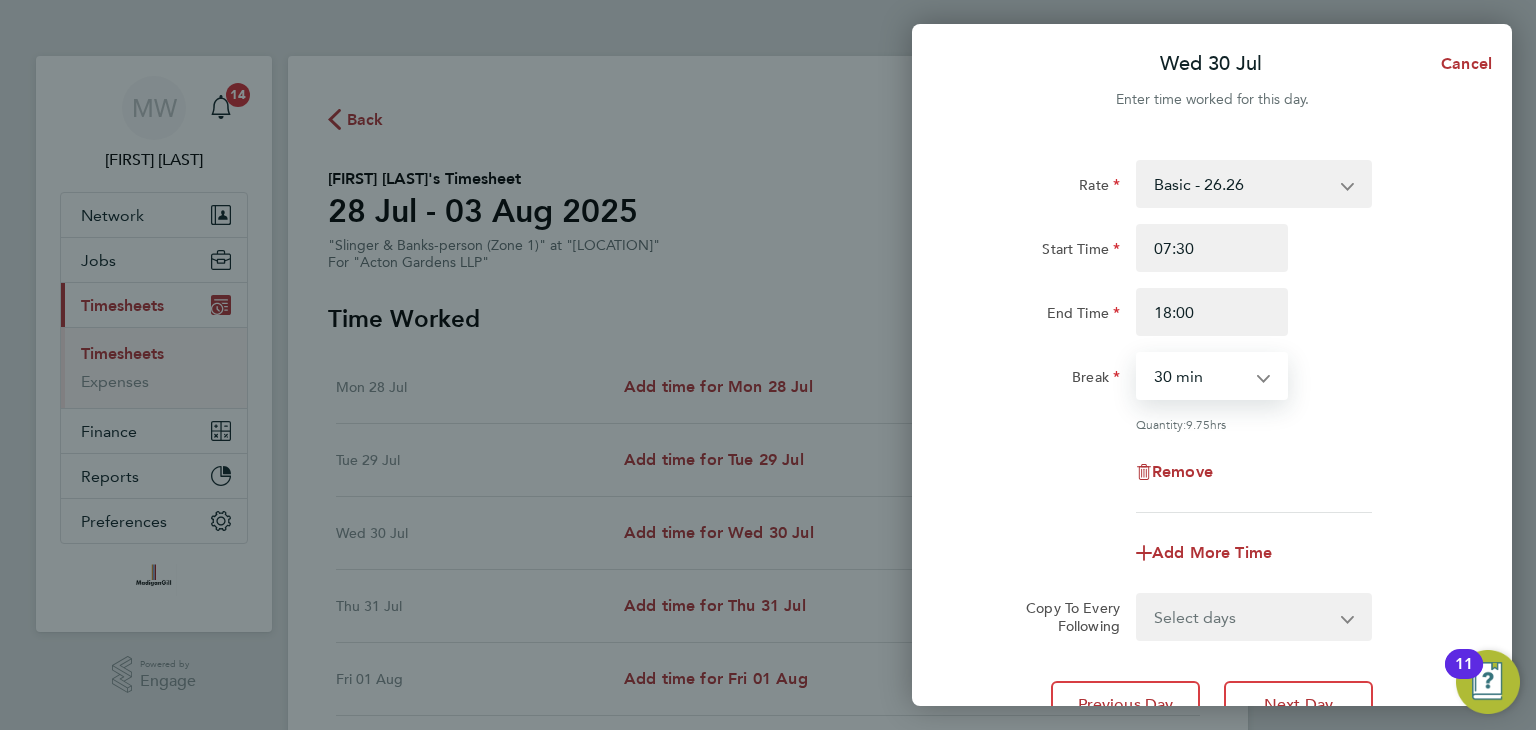 click on "0 min   15 min   30 min   45 min   60 min   75 min   90 min" at bounding box center (1200, 376) 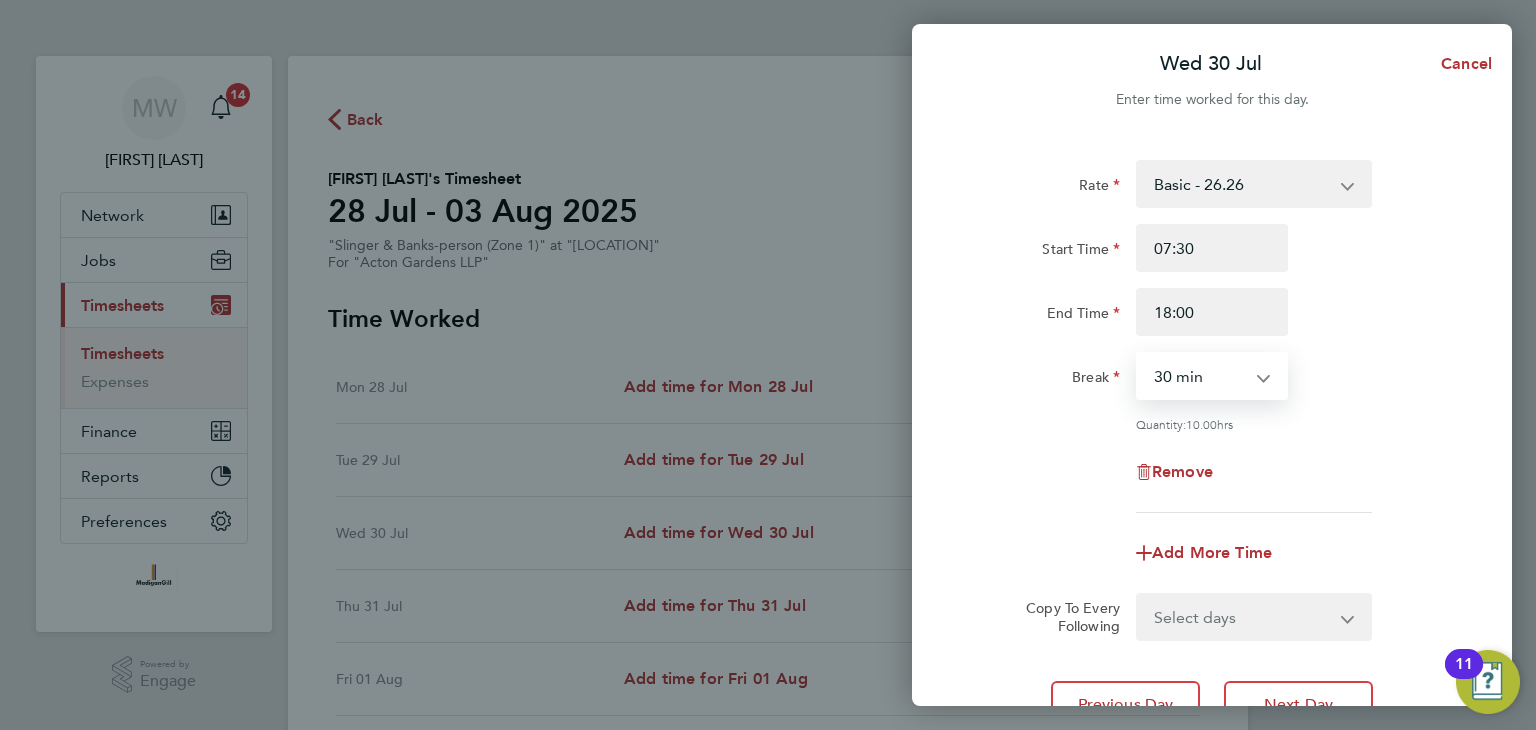 scroll, scrollTop: 172, scrollLeft: 0, axis: vertical 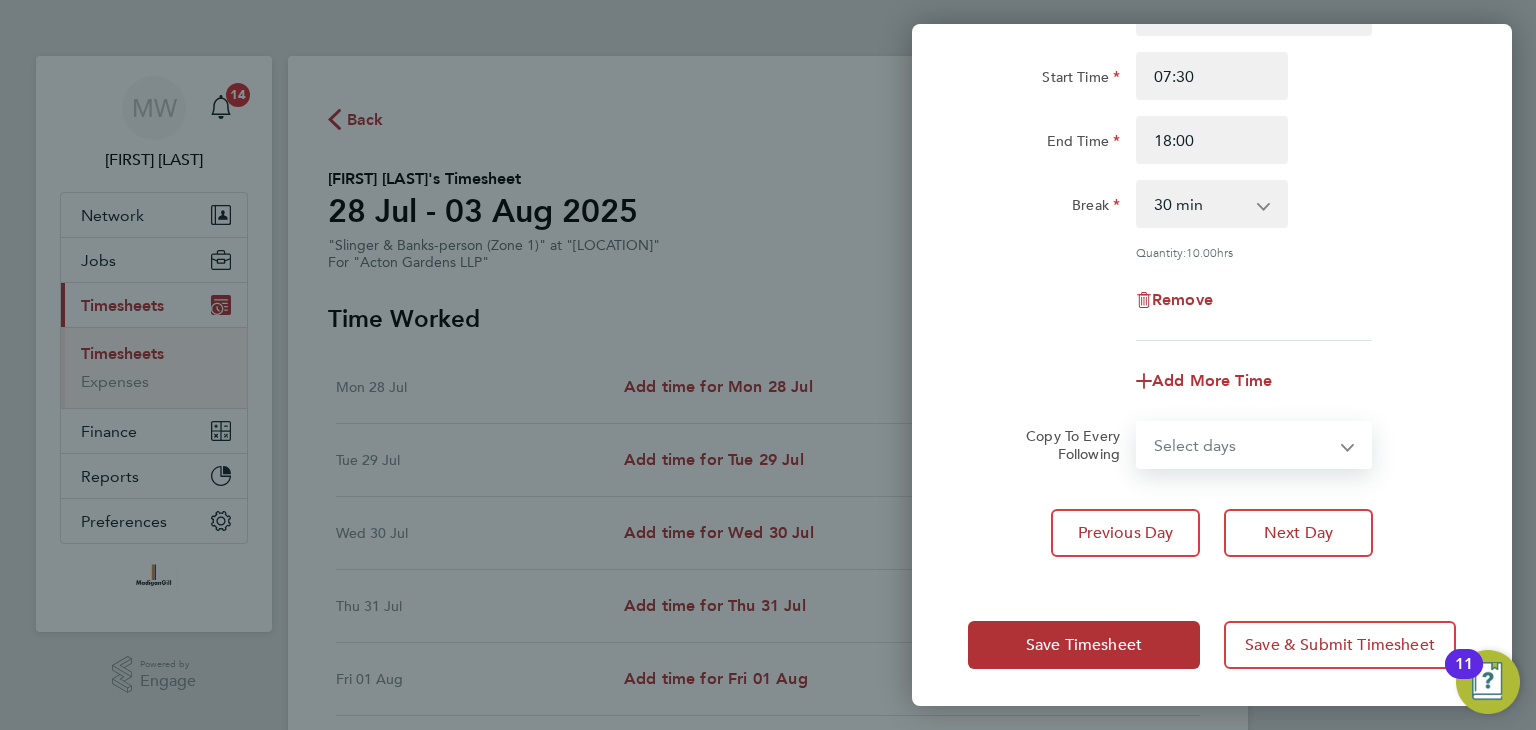 click on "Select days   Day   Weekday (Mon-Fri)   Weekend (Sat-Sun)   Thursday   Friday   Saturday   Sunday" at bounding box center [1243, 445] 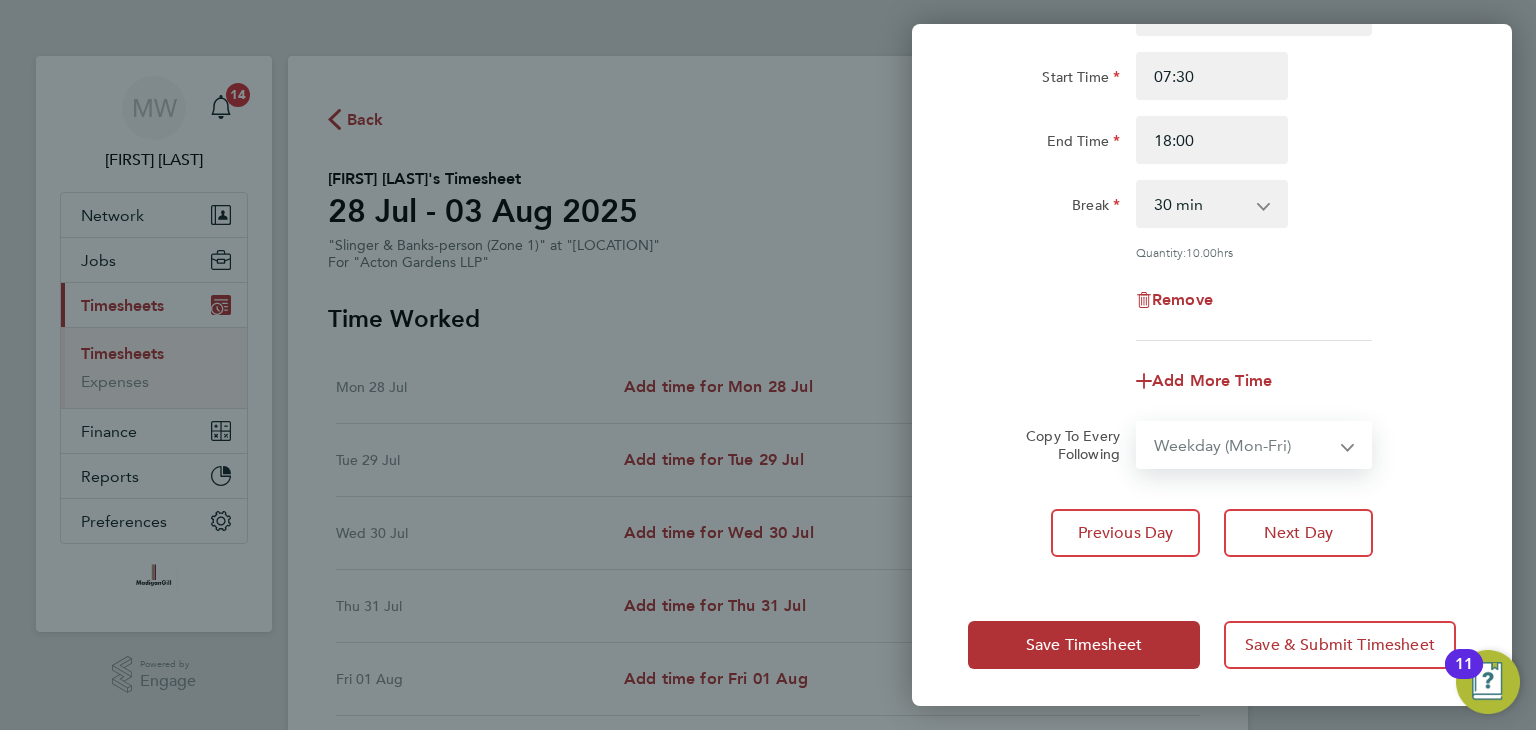 click on "Select days   Day   Weekday (Mon-Fri)   Weekend (Sat-Sun)   Thursday   Friday   Saturday   Sunday" at bounding box center (1243, 445) 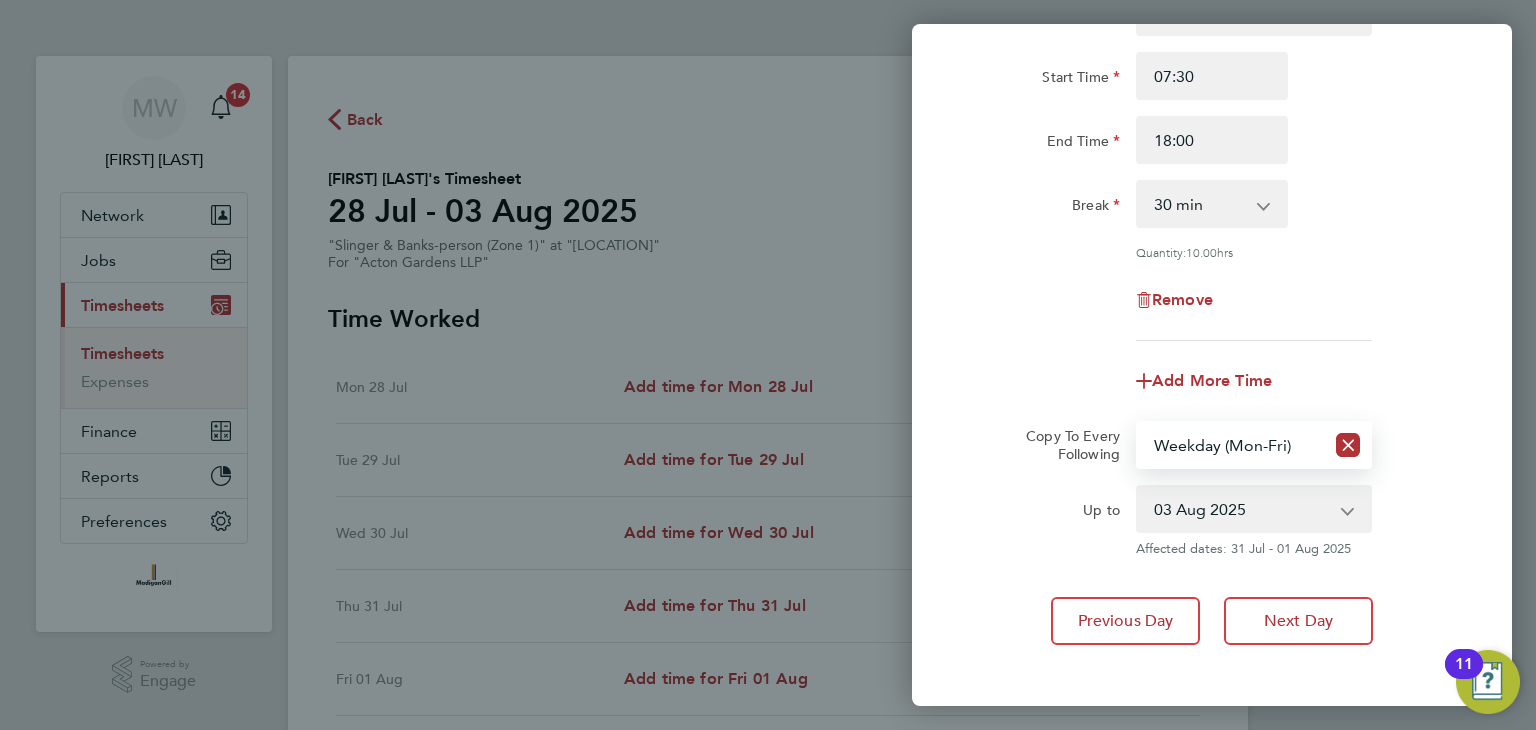 scroll, scrollTop: 260, scrollLeft: 0, axis: vertical 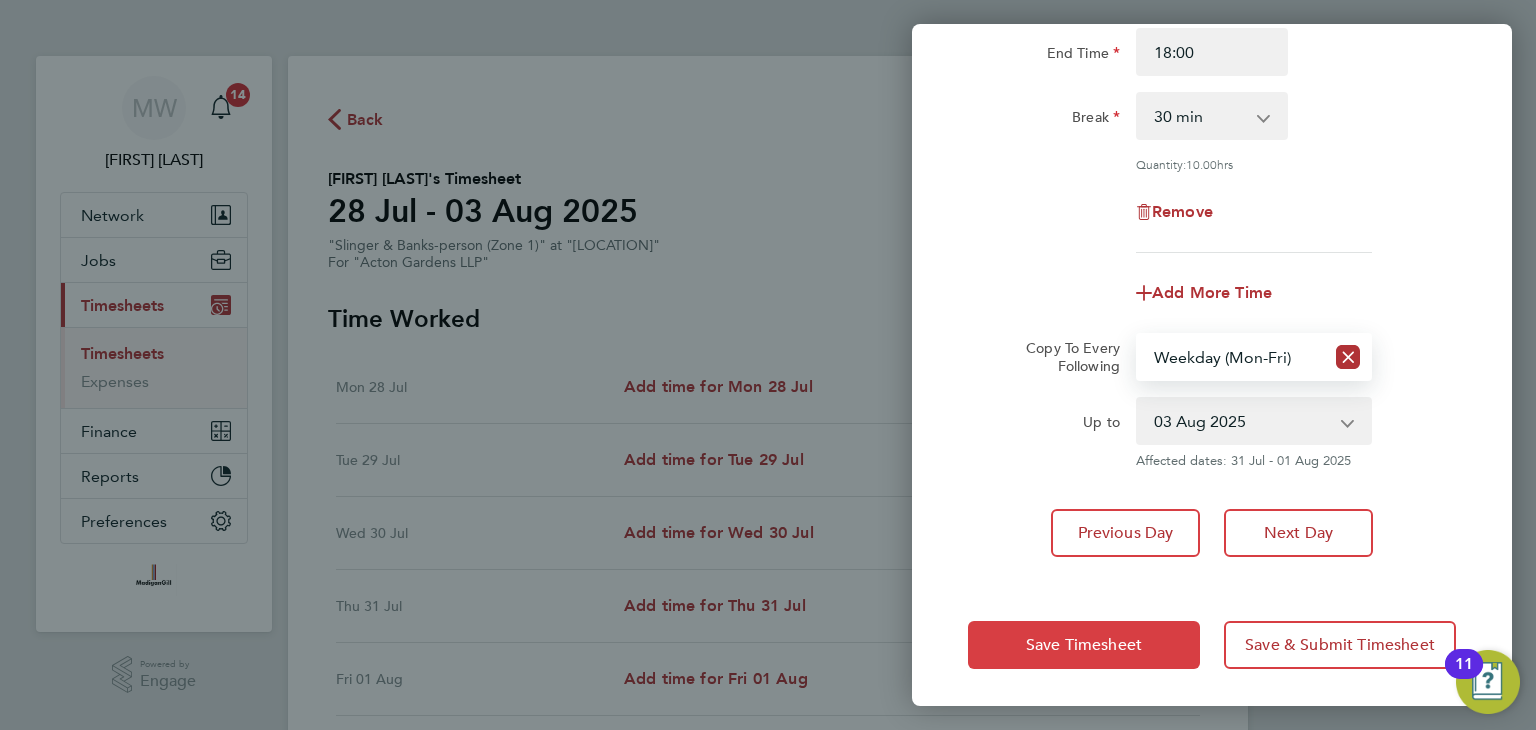click on "Save Timesheet" 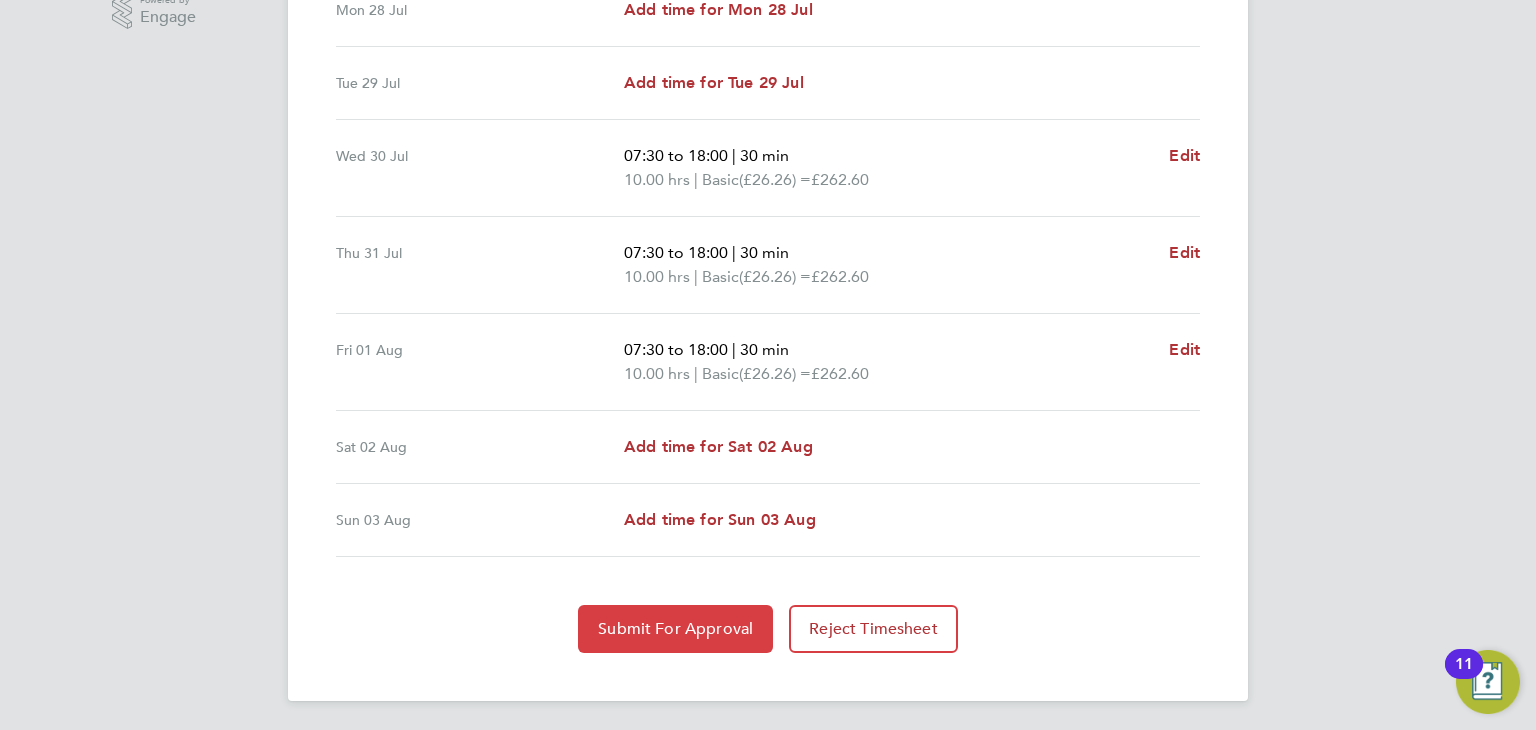 click on "Submit For Approval" 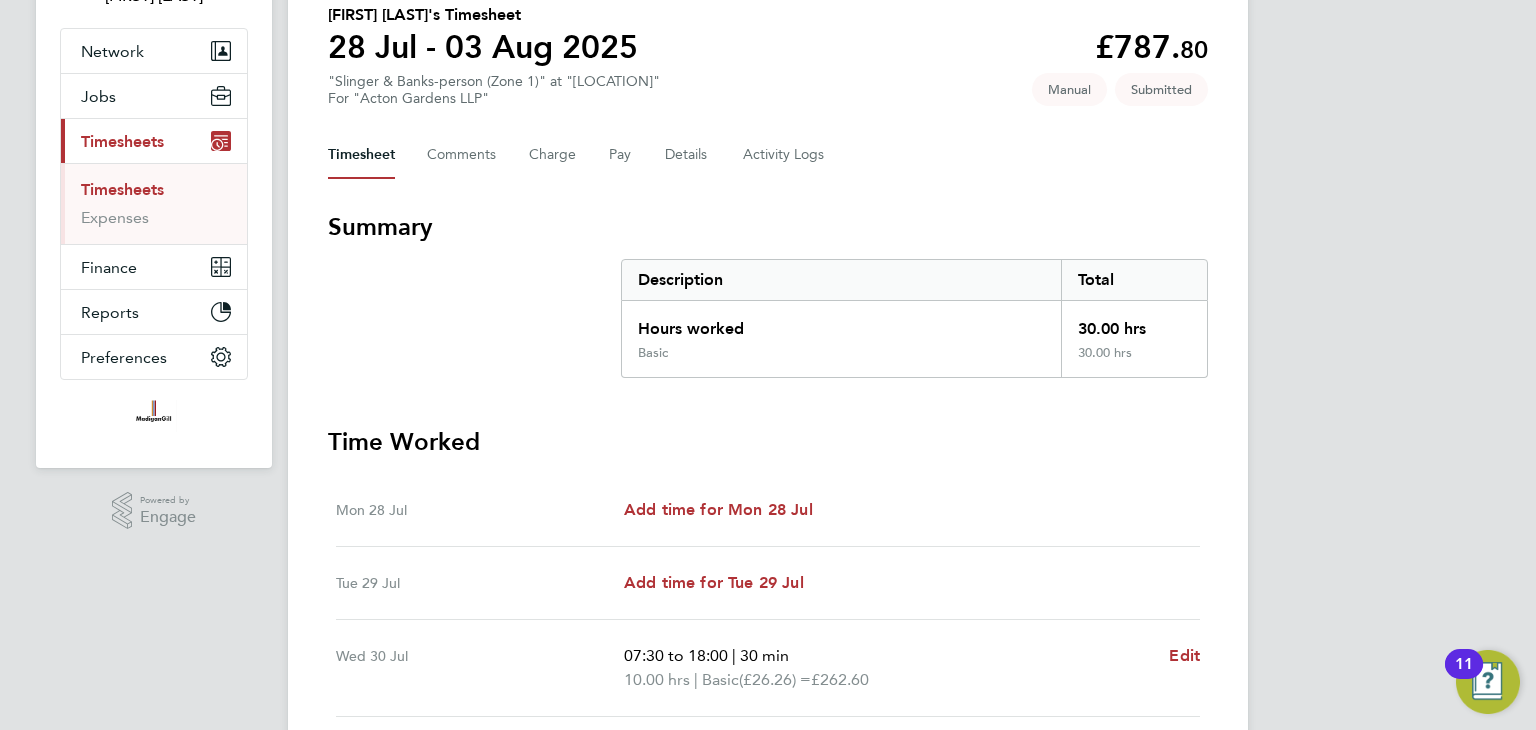 scroll, scrollTop: 0, scrollLeft: 0, axis: both 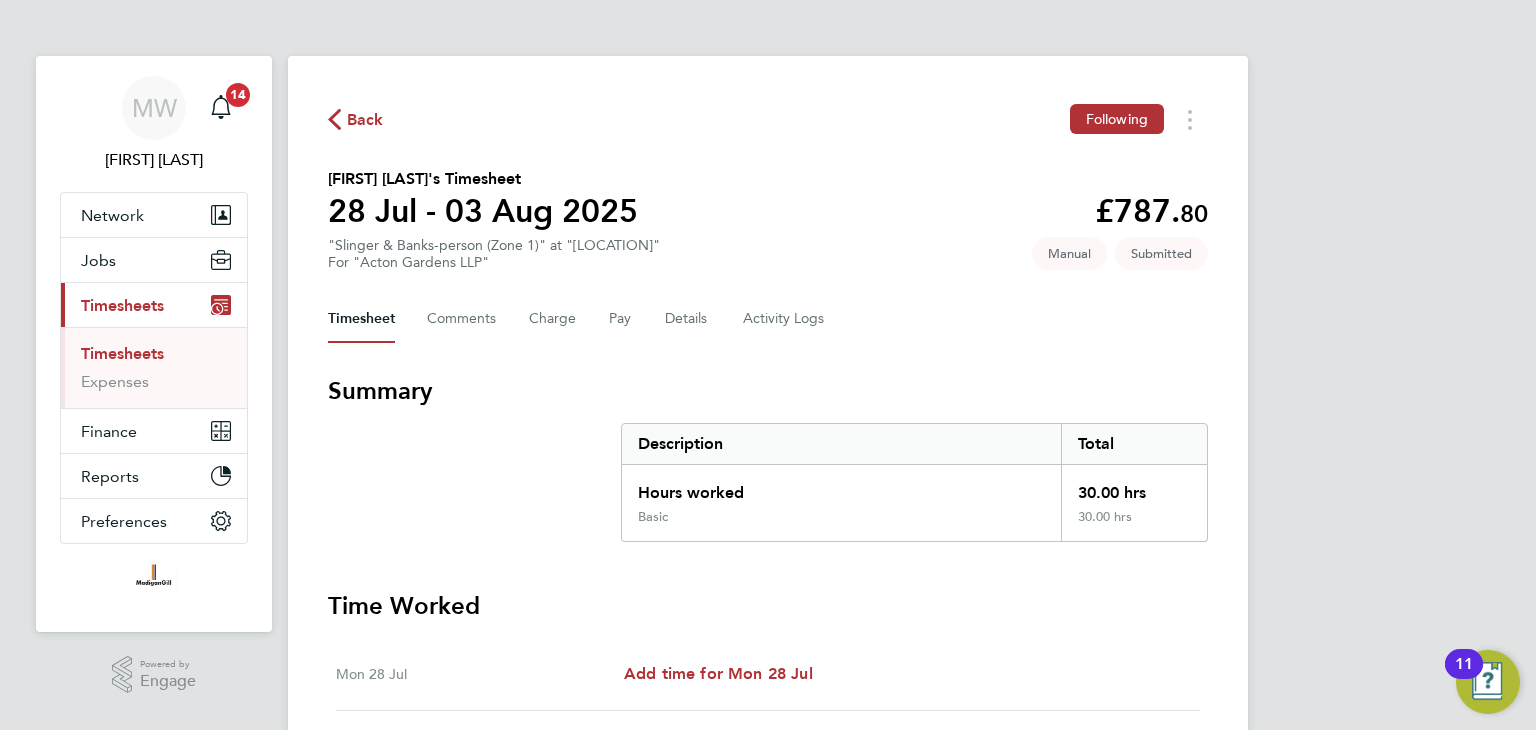 click on "Back" 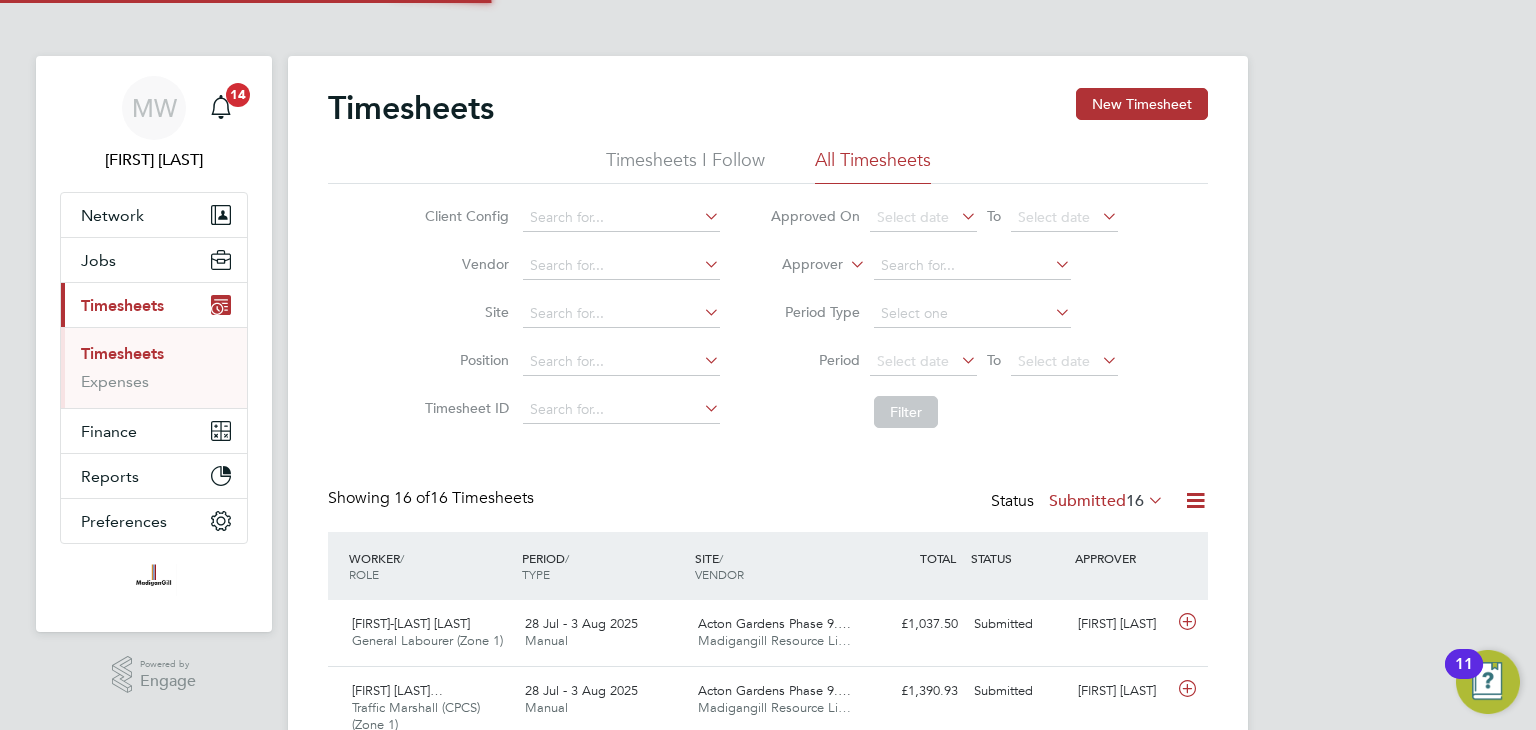 scroll, scrollTop: 9, scrollLeft: 10, axis: both 